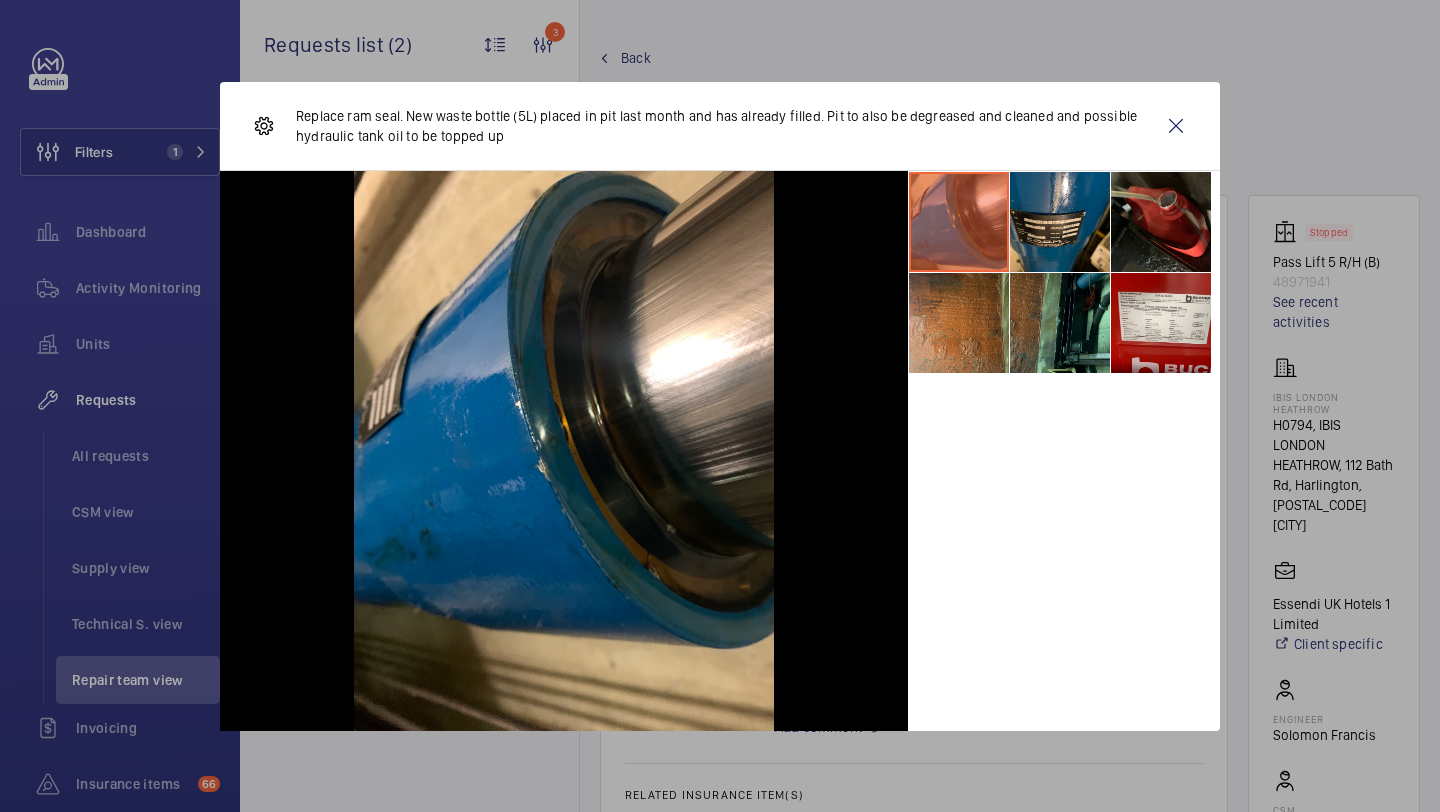 scroll, scrollTop: 0, scrollLeft: 0, axis: both 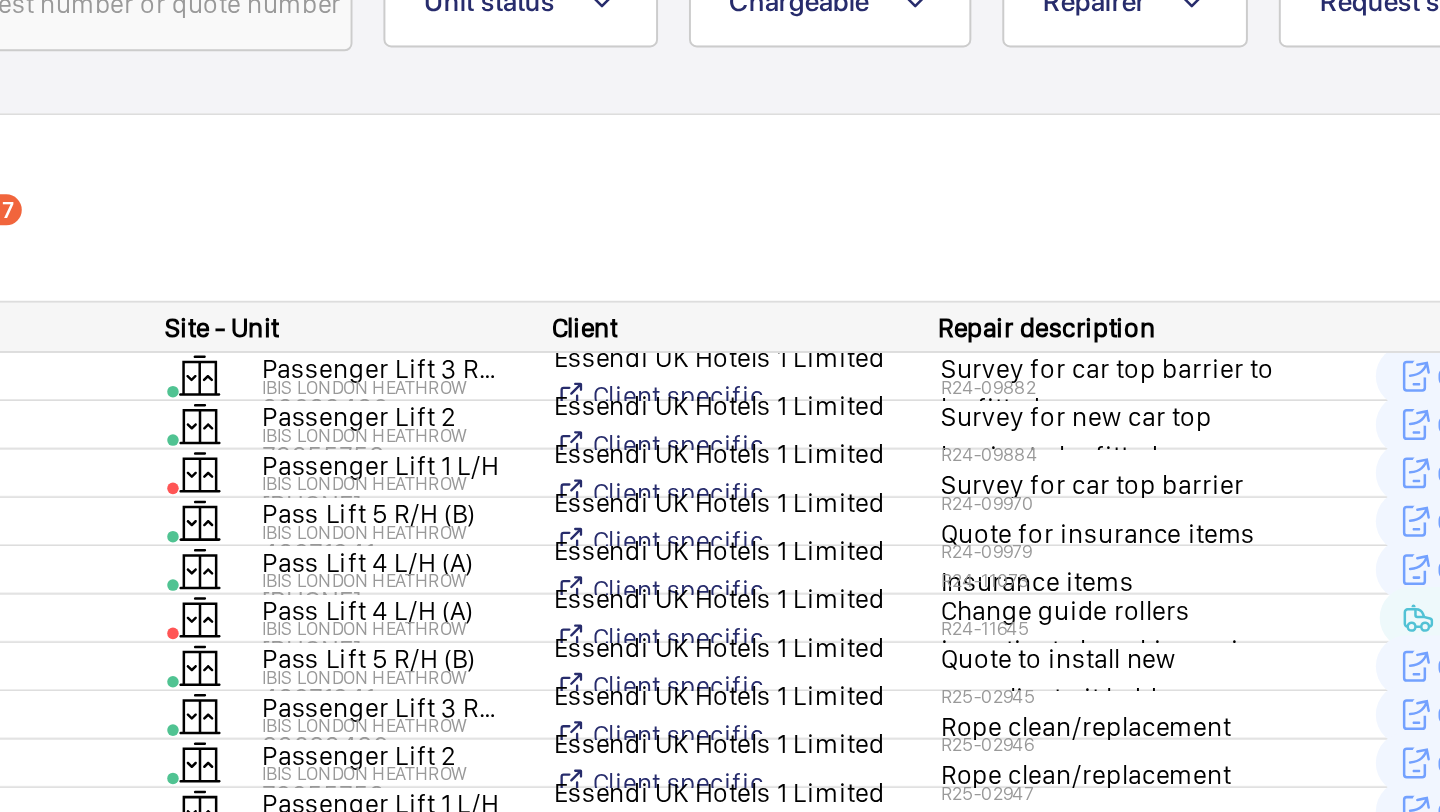 click on "Filters 1" 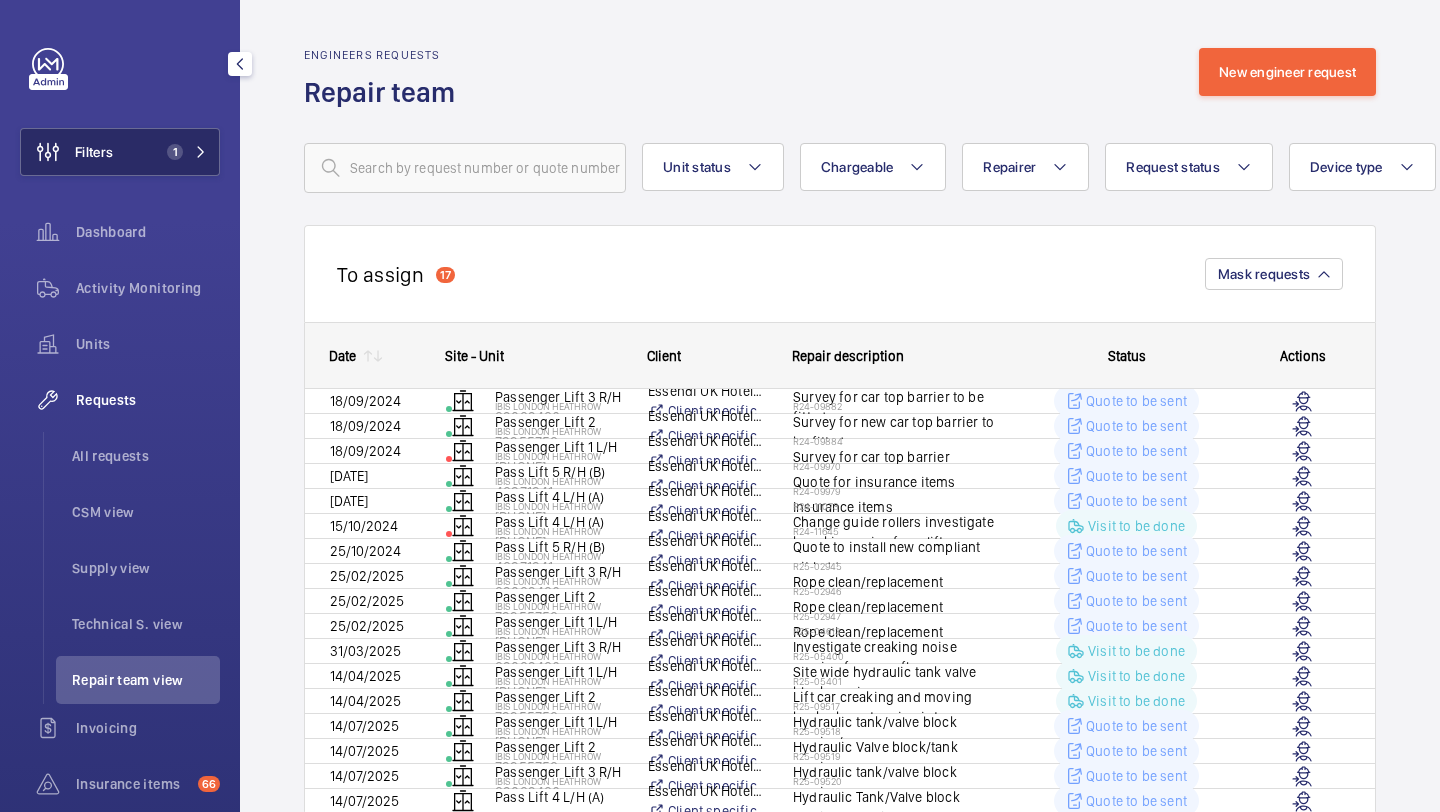 click on "1" 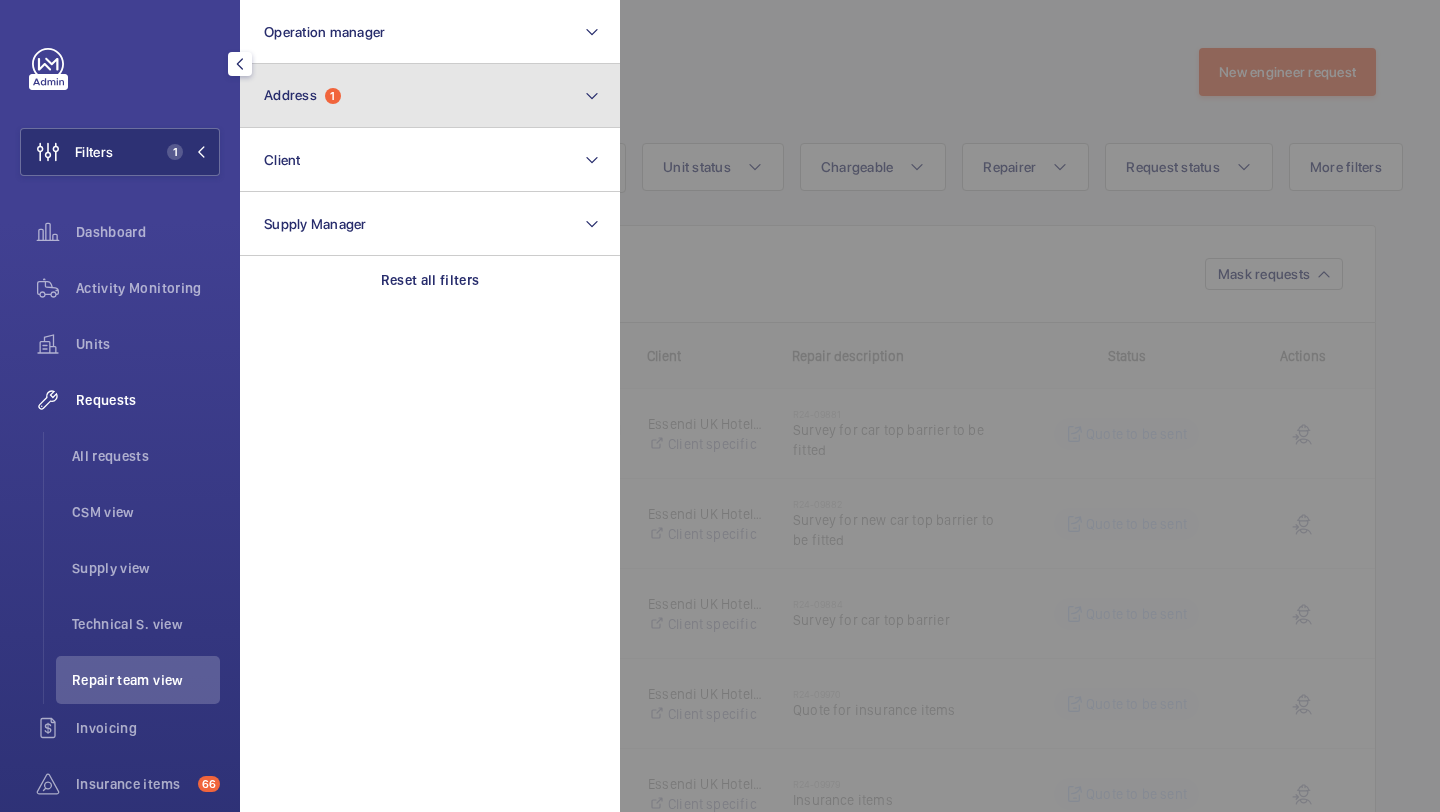 click on "Address  1" 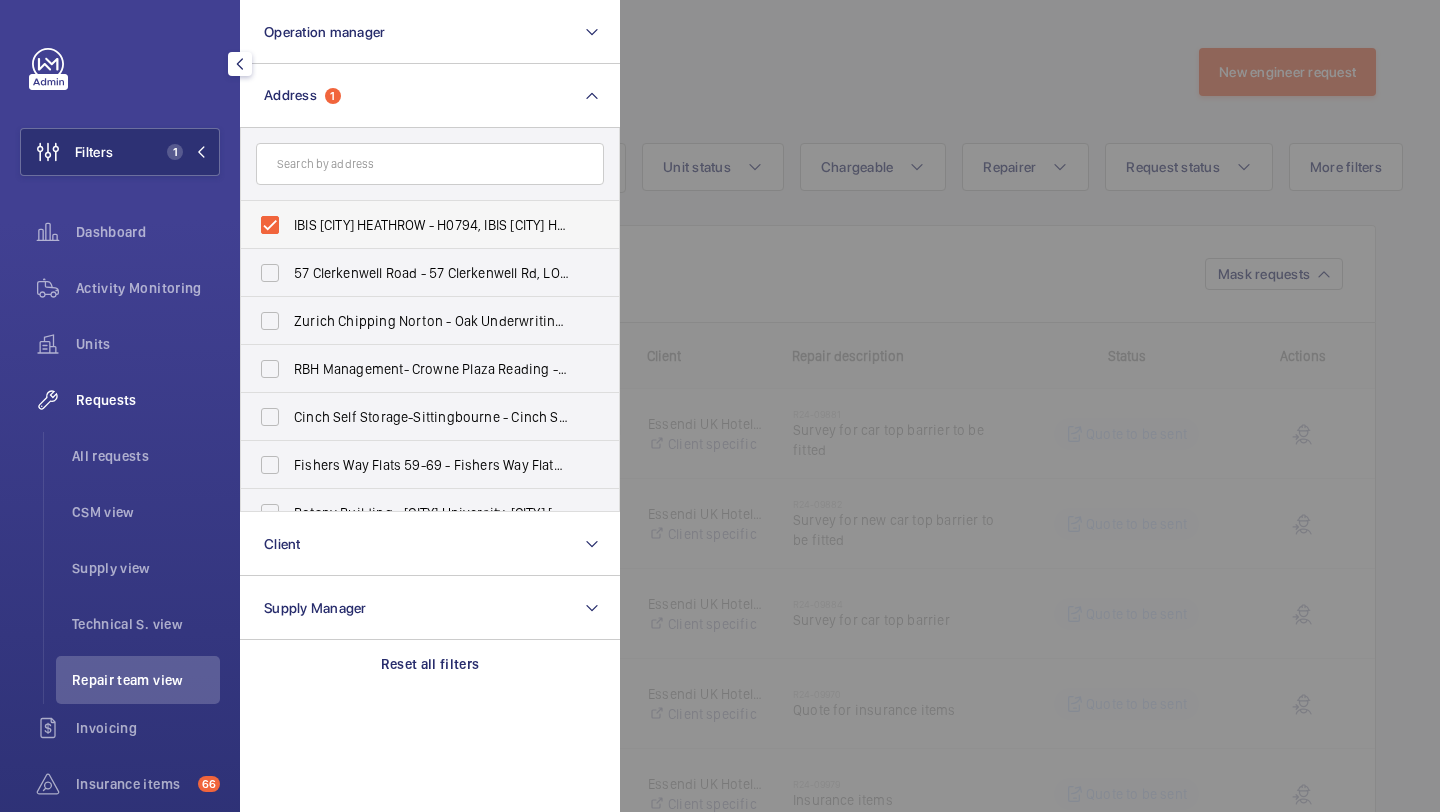 click on "IBIS [CITY] HEATHROW - H0794, IBIS [CITY] HEATHROW, [NUMBER] [STREET], Harli, [CITY] [POSTAL_CODE]" at bounding box center [415, 225] 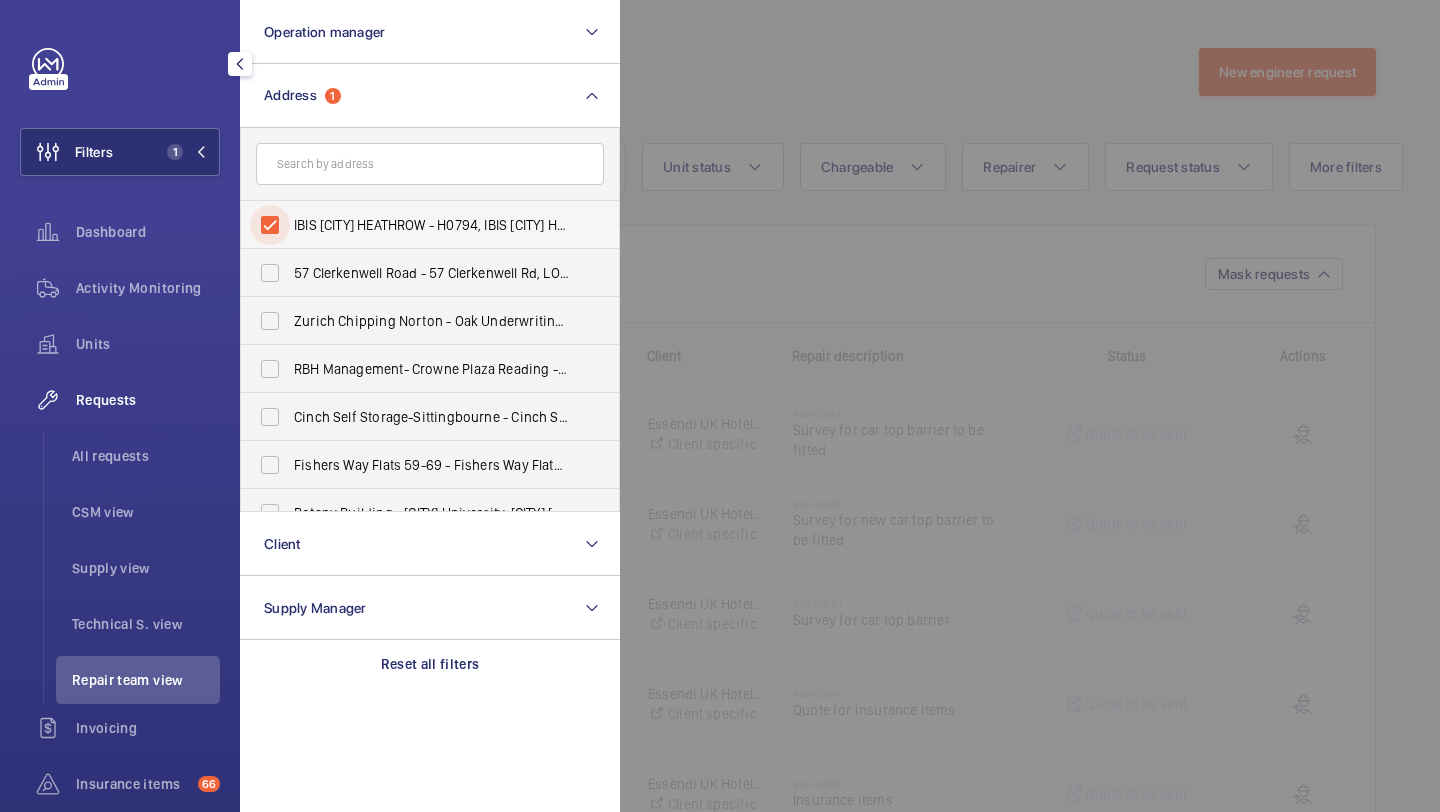 click on "IBIS [CITY] HEATHROW - H0794, IBIS [CITY] HEATHROW, [NUMBER] [STREET], Harli, [CITY] [POSTAL_CODE]" at bounding box center (270, 225) 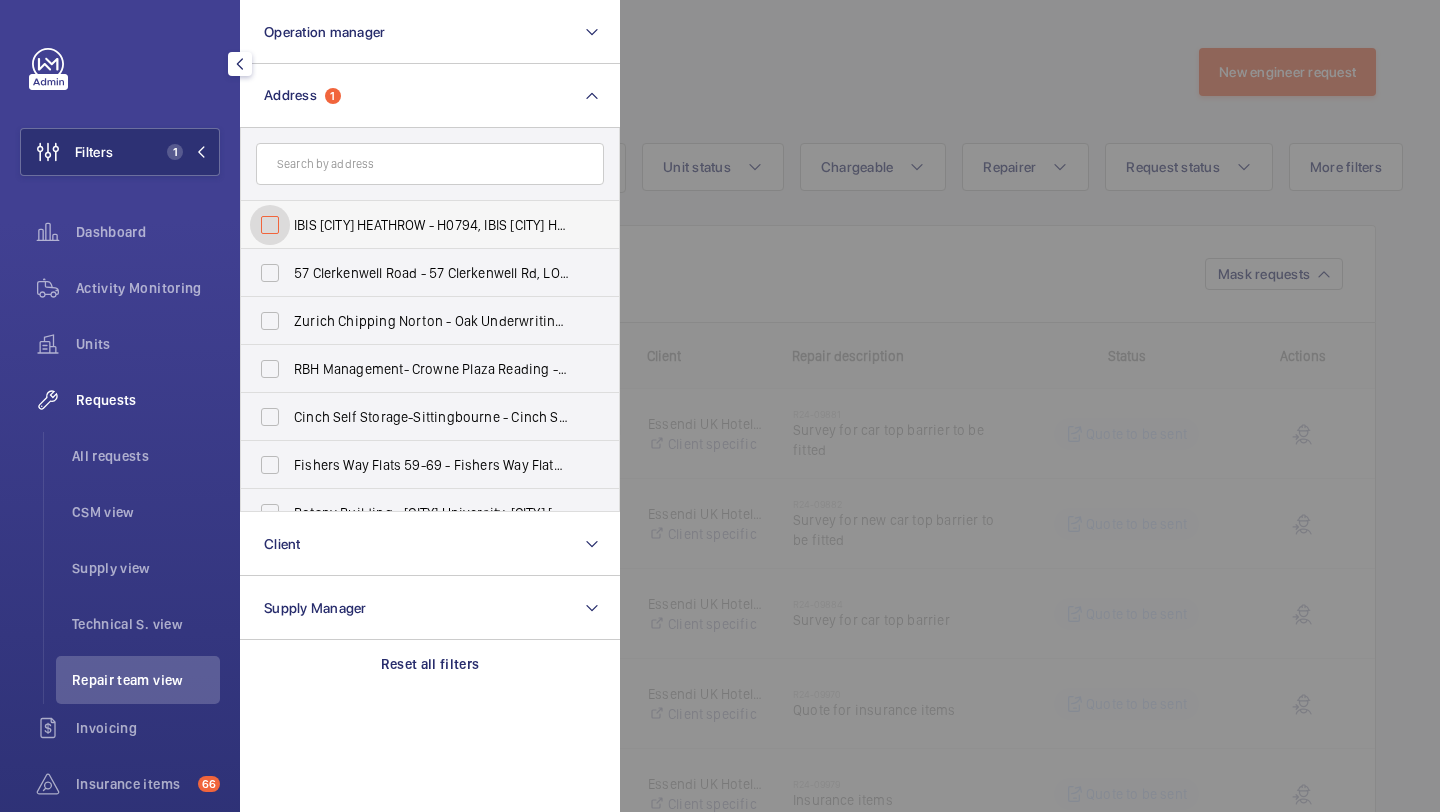 checkbox on "false" 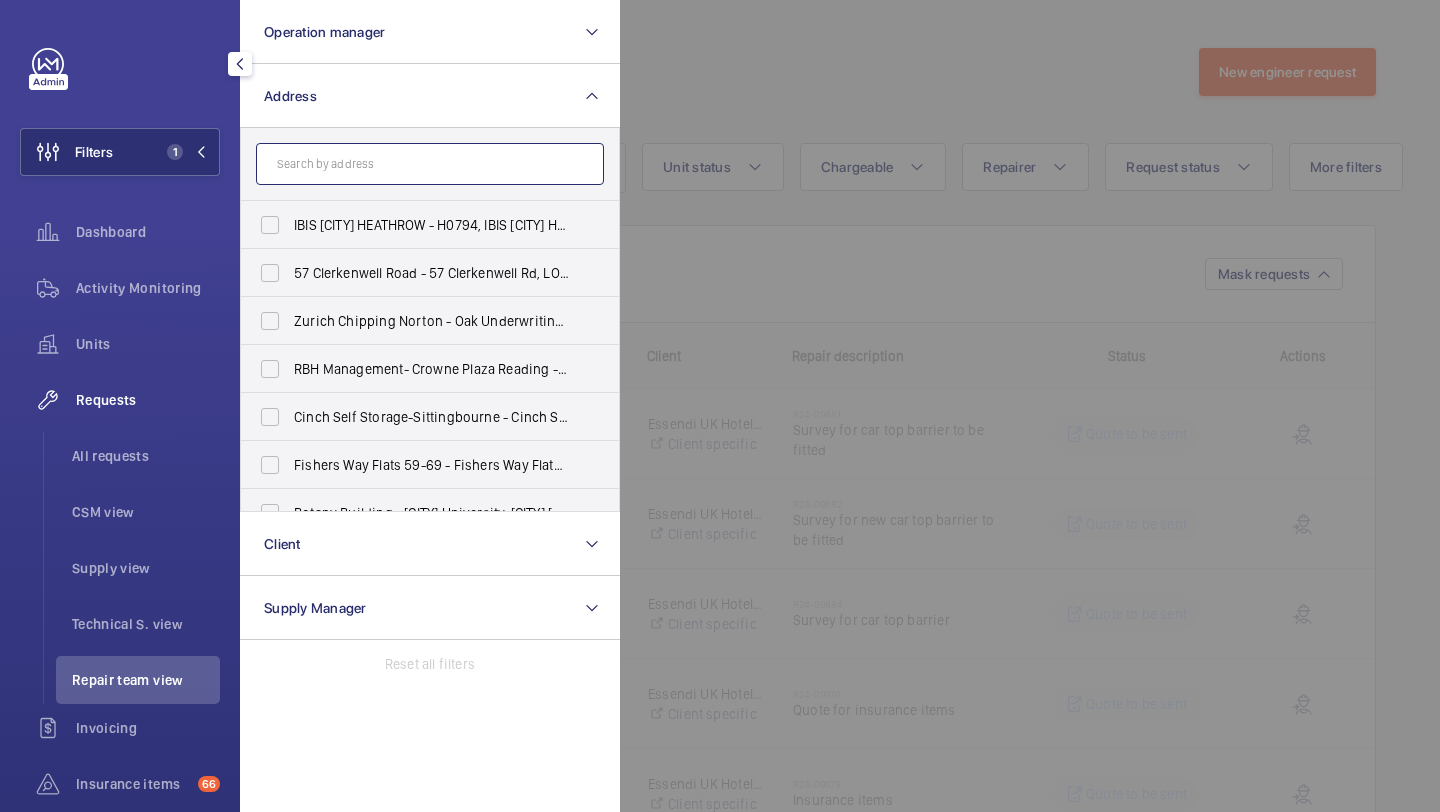 click 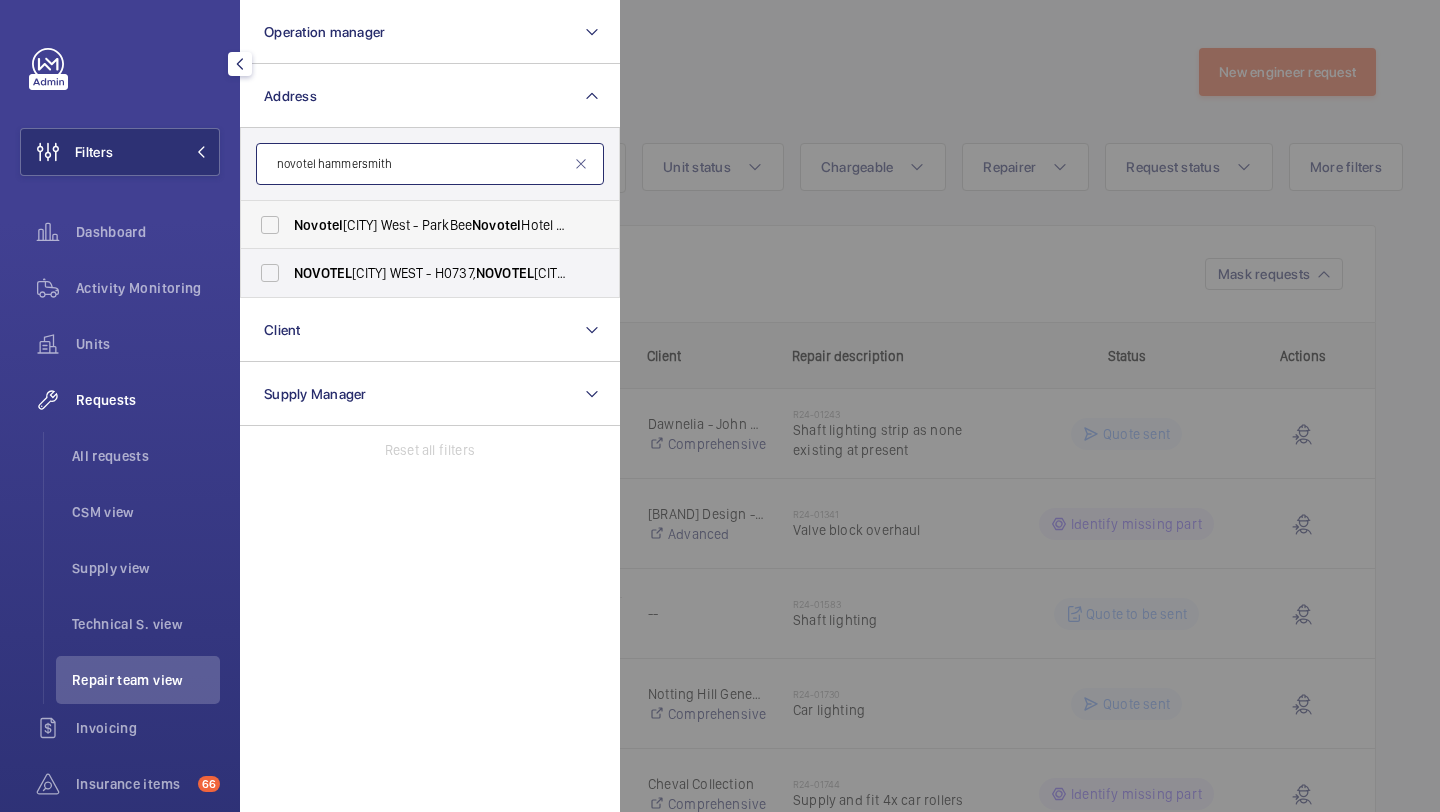type on "novotel hammersmith" 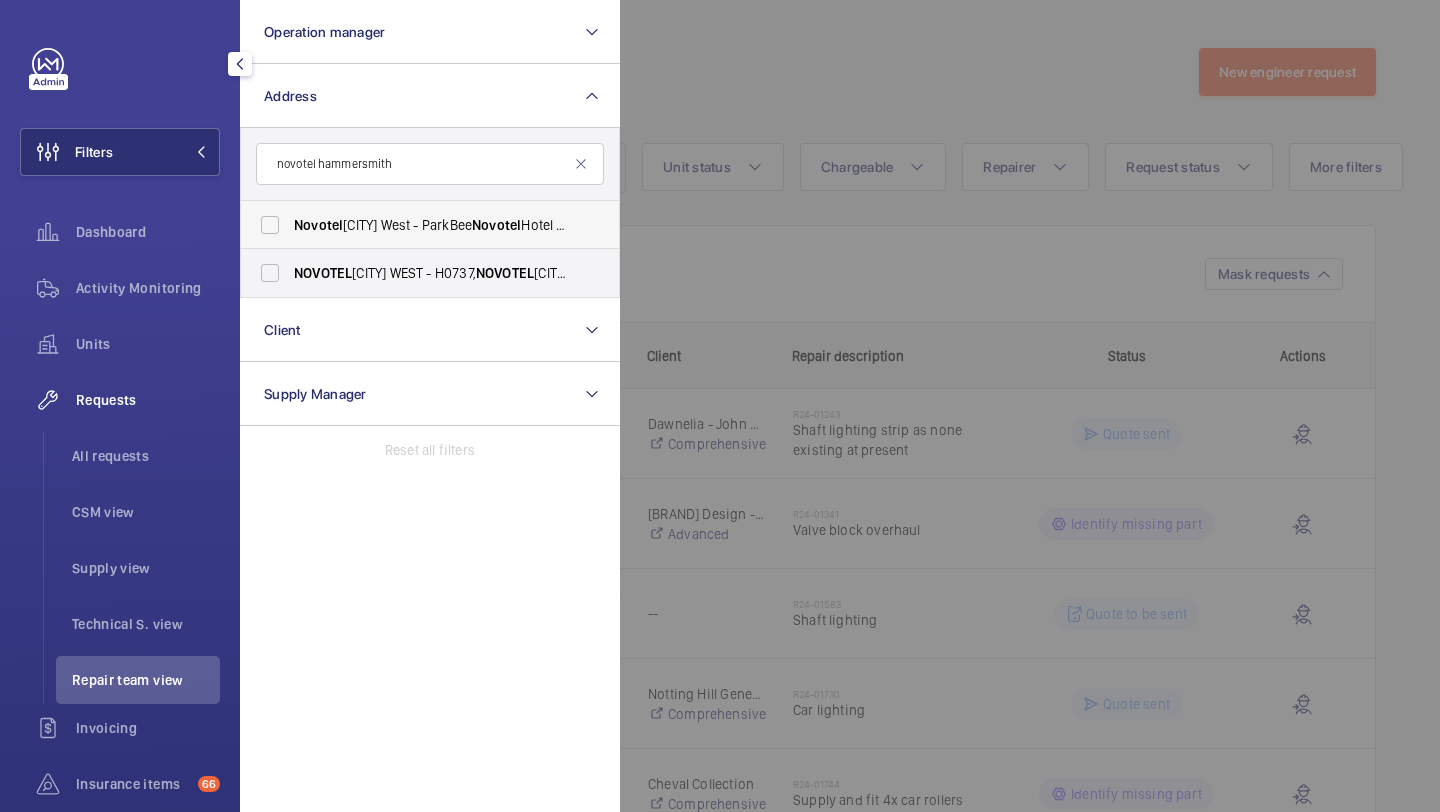 click on "Novotel  [CITY] West - ParkBee  Novotel  Hotel [CITY] West -  Hammersmith , [CITY] [POSTAL_CODE]" at bounding box center (431, 225) 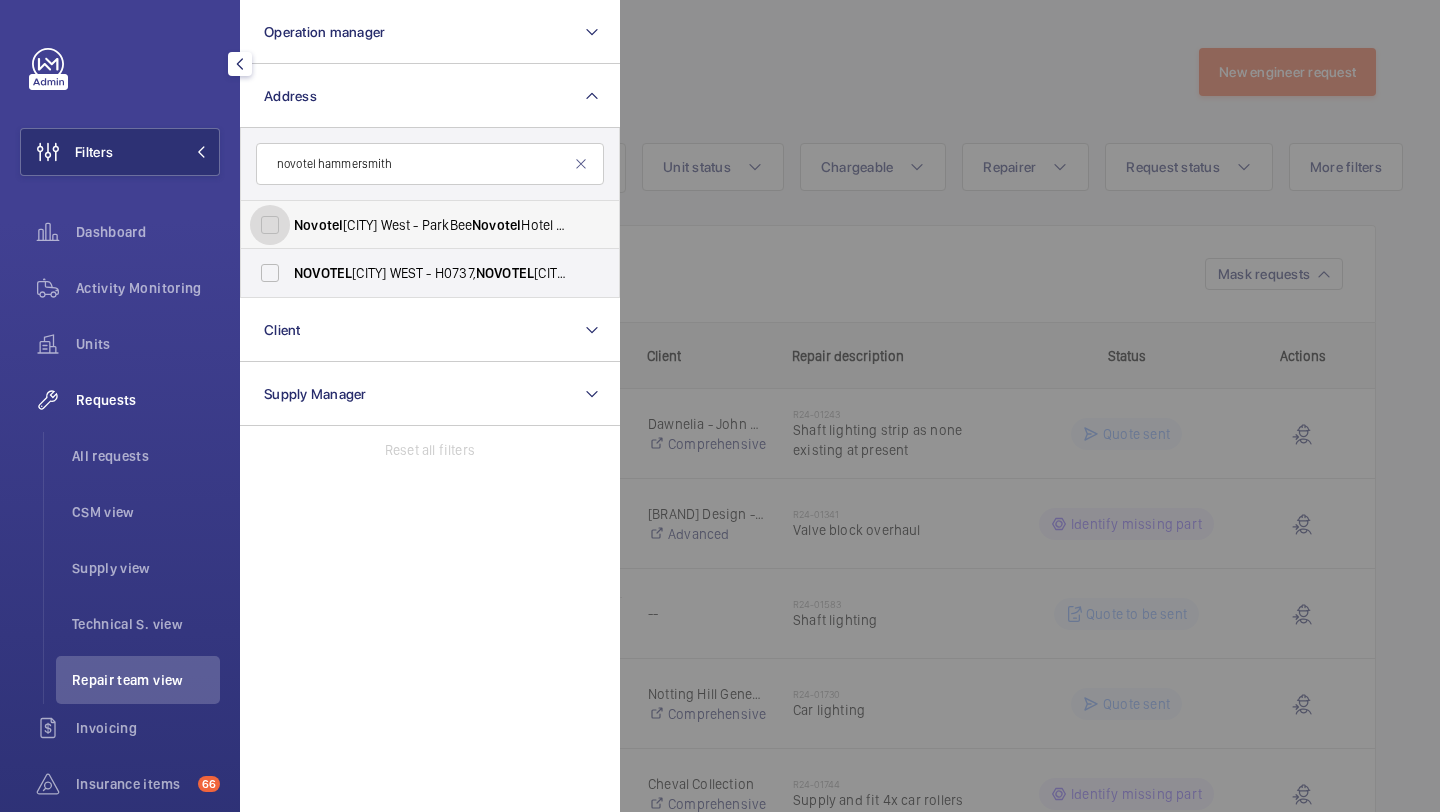 click on "Novotel  [CITY] West - ParkBee  Novotel  Hotel [CITY] West -  Hammersmith , [CITY] [POSTAL_CODE]" at bounding box center [270, 225] 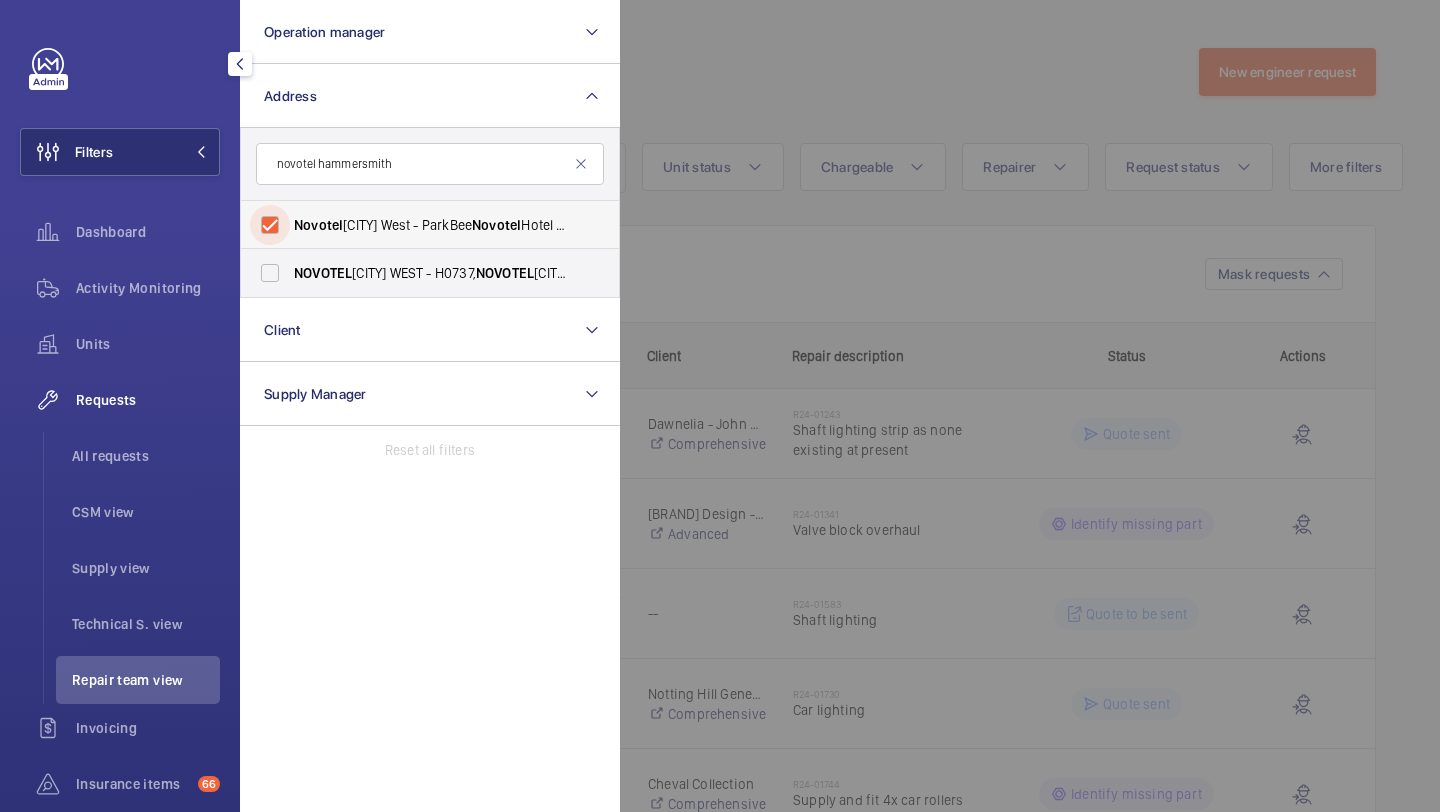 checkbox on "true" 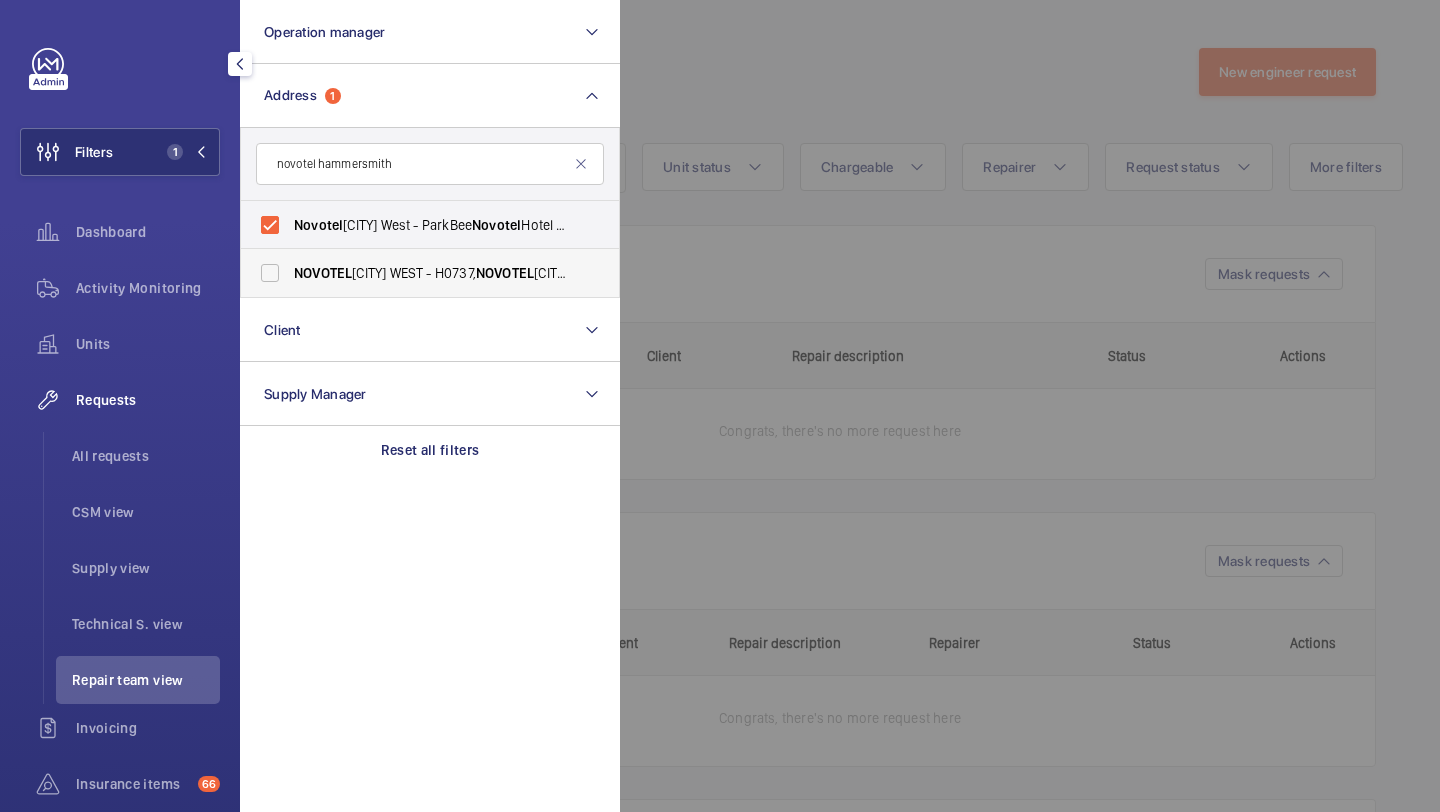 click on "NOVOTEL  [CITY] WEST - H0737,  NOVOTEL  [CITY] WEST, [NUMBER] [STREET],  Hammersmith  International Centre, [CITY] [POSTAL_CODE]" at bounding box center [431, 273] 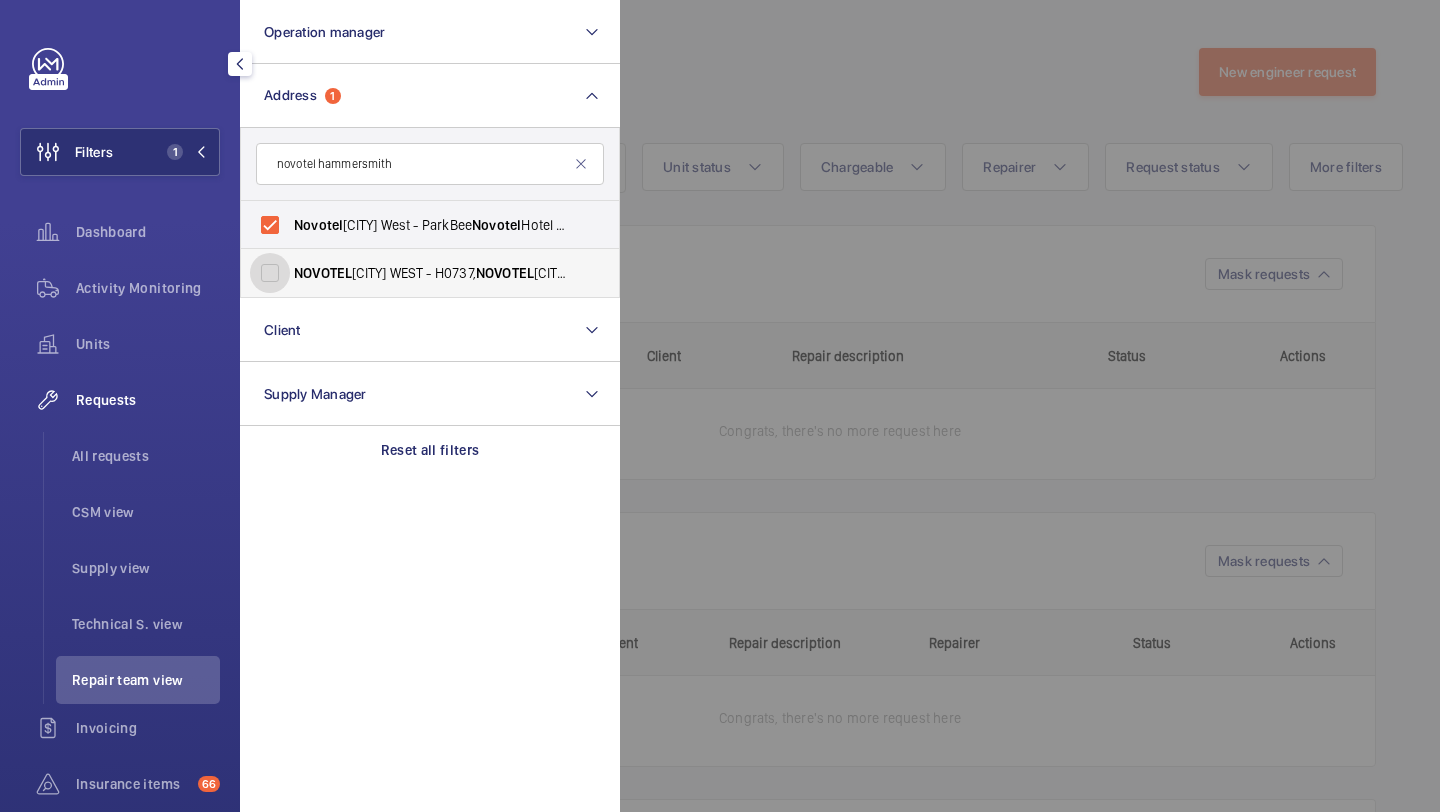 click on "NOVOTEL  [CITY] WEST - H0737,  NOVOTEL  [CITY] WEST, [NUMBER] [STREET],  Hammersmith  International Centre, [CITY] [POSTAL_CODE]" at bounding box center (270, 273) 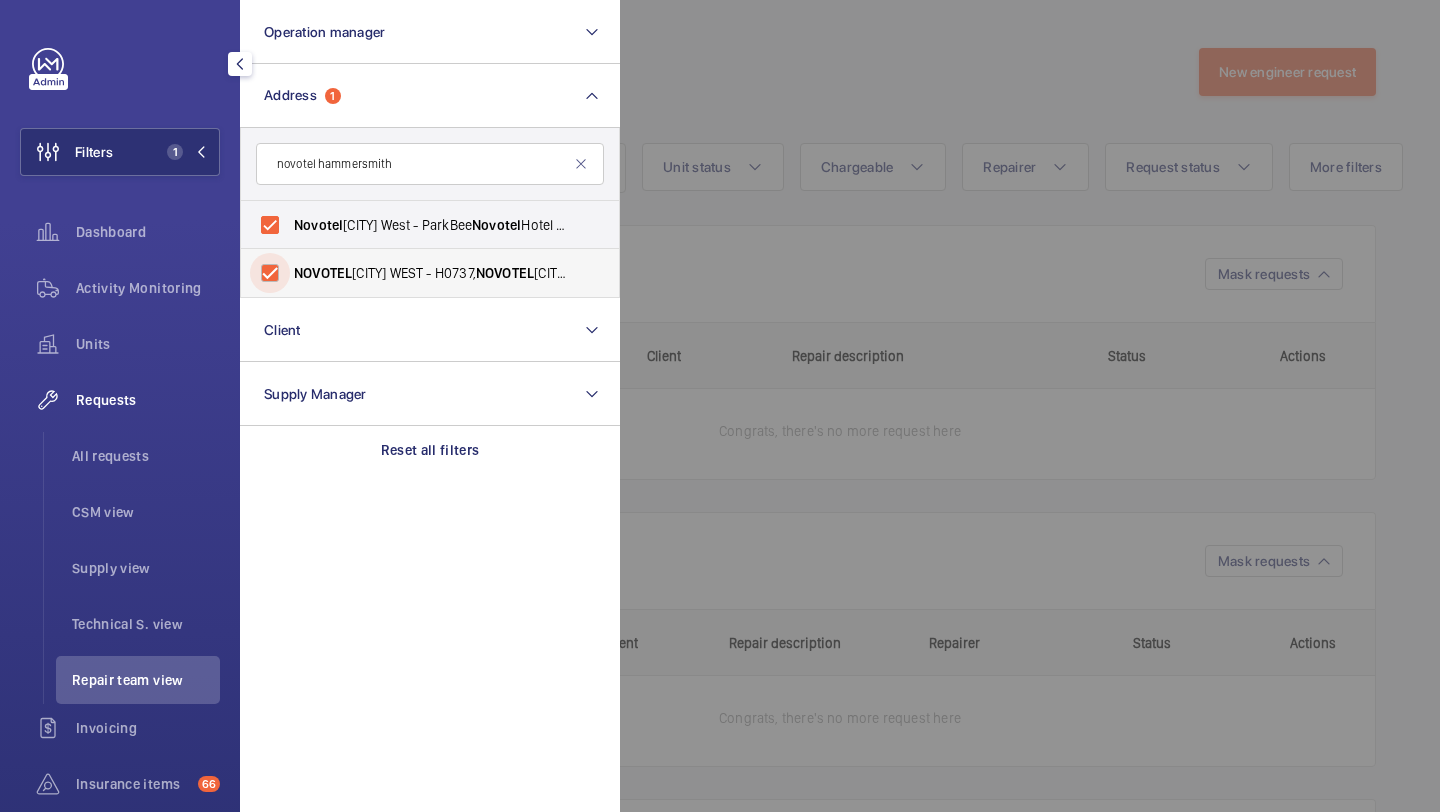 checkbox on "true" 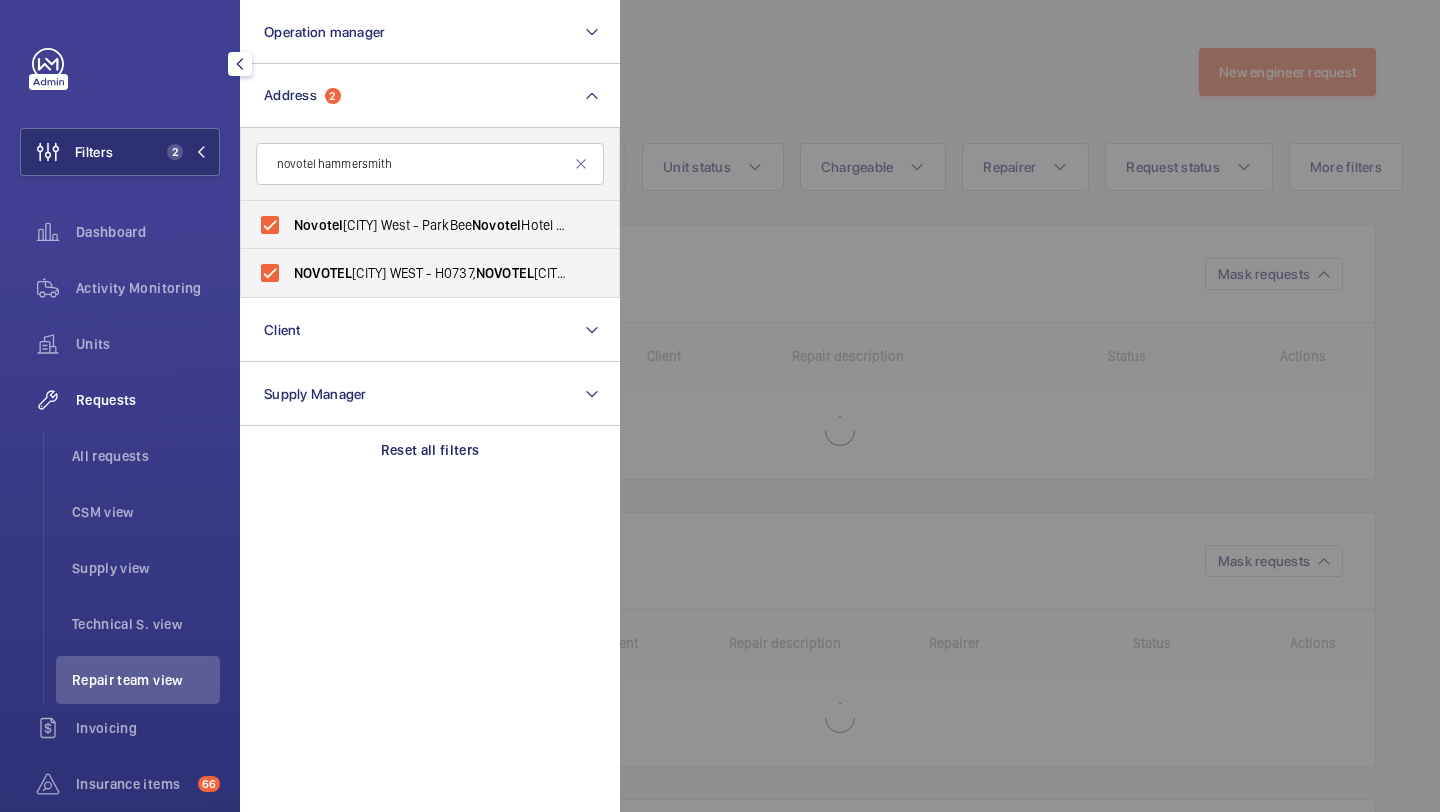click 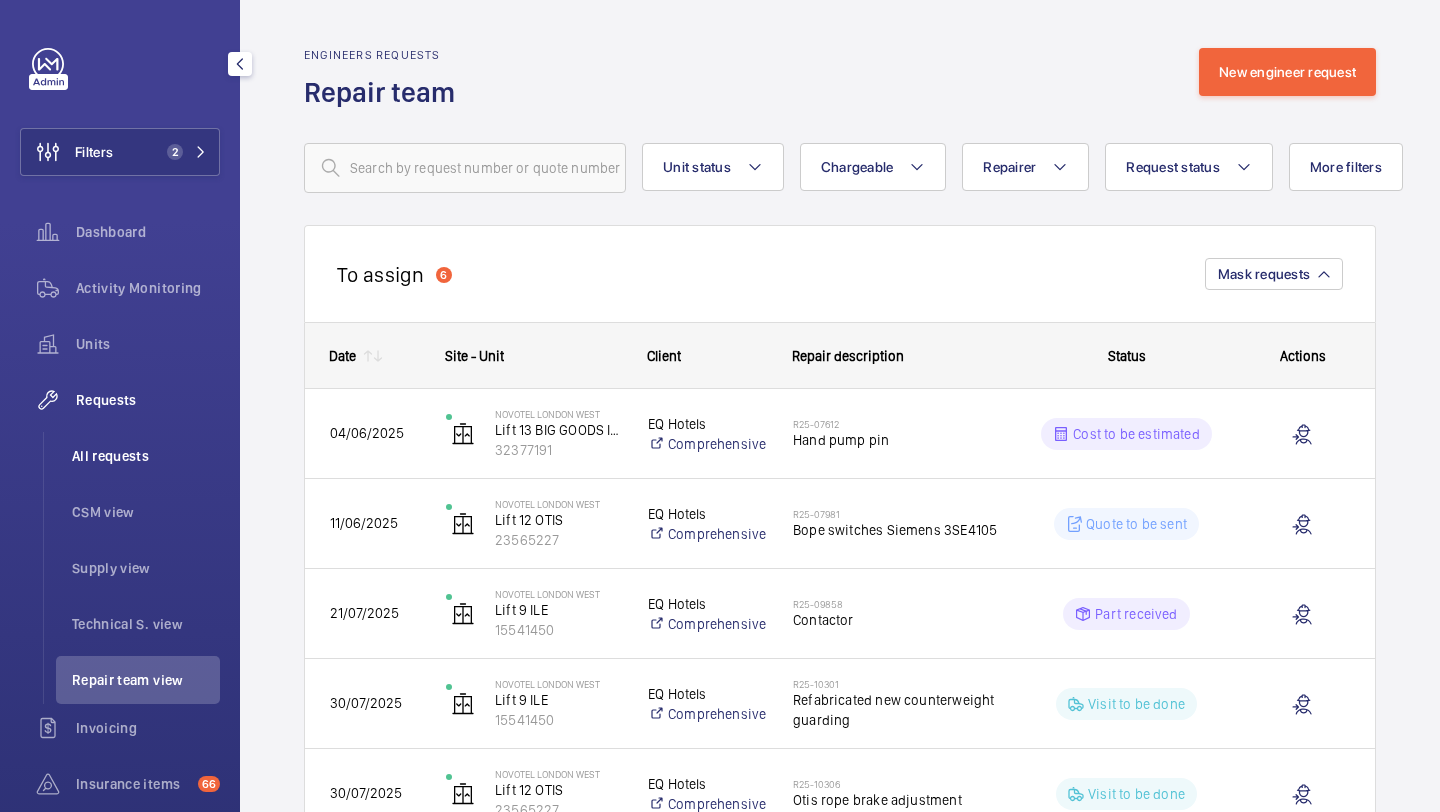 click on "All requests" 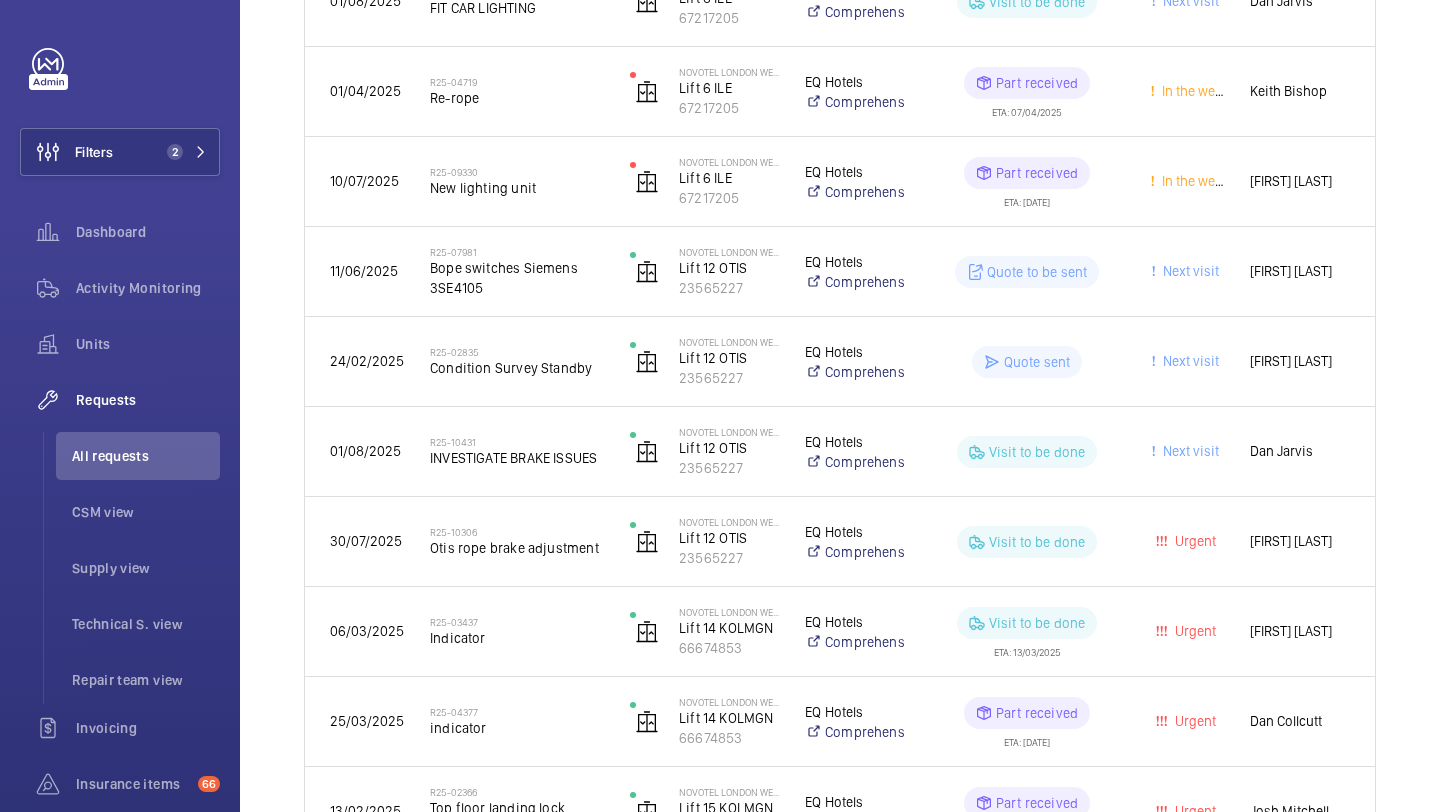 scroll, scrollTop: 499, scrollLeft: 0, axis: vertical 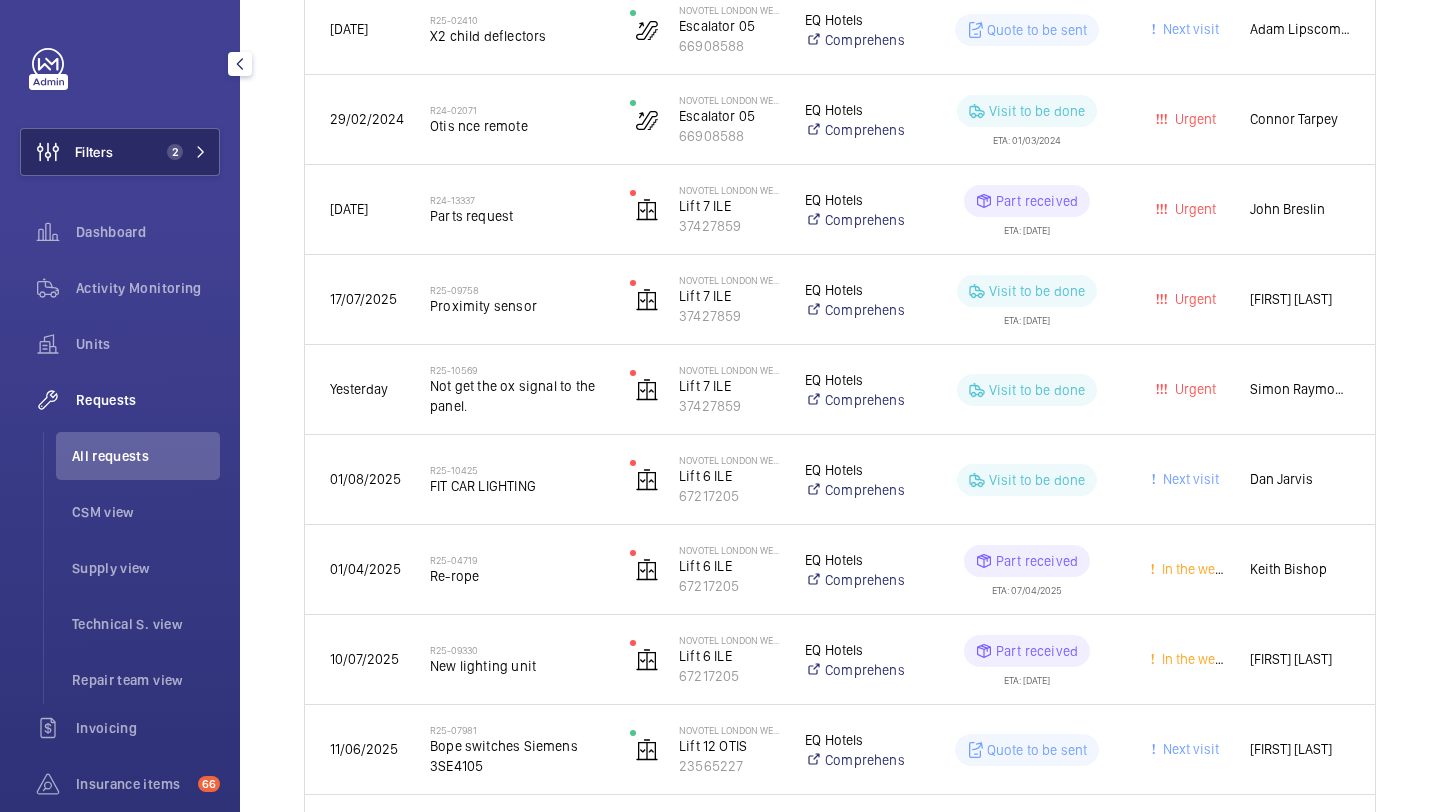 click on "Filters 2" 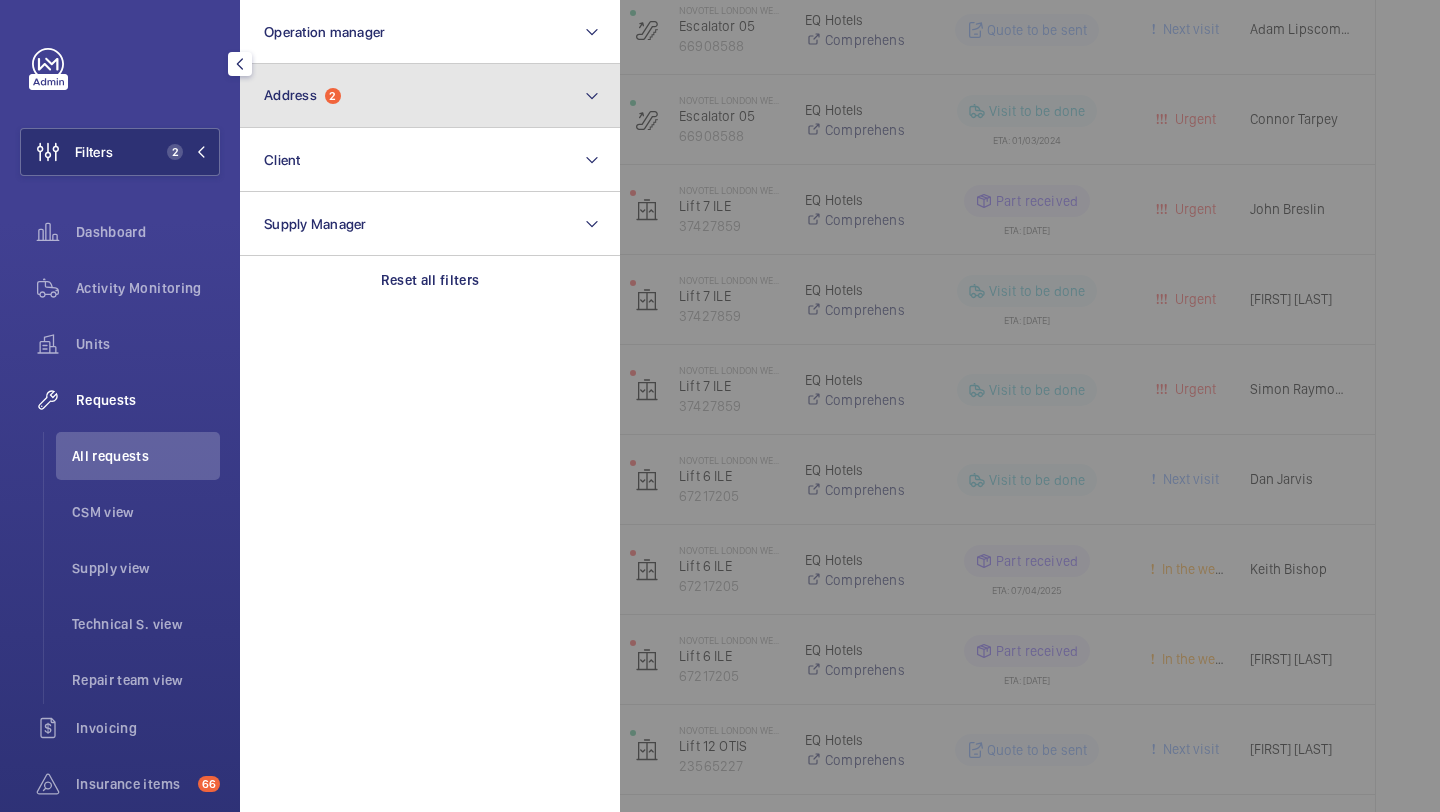 click on "Address" 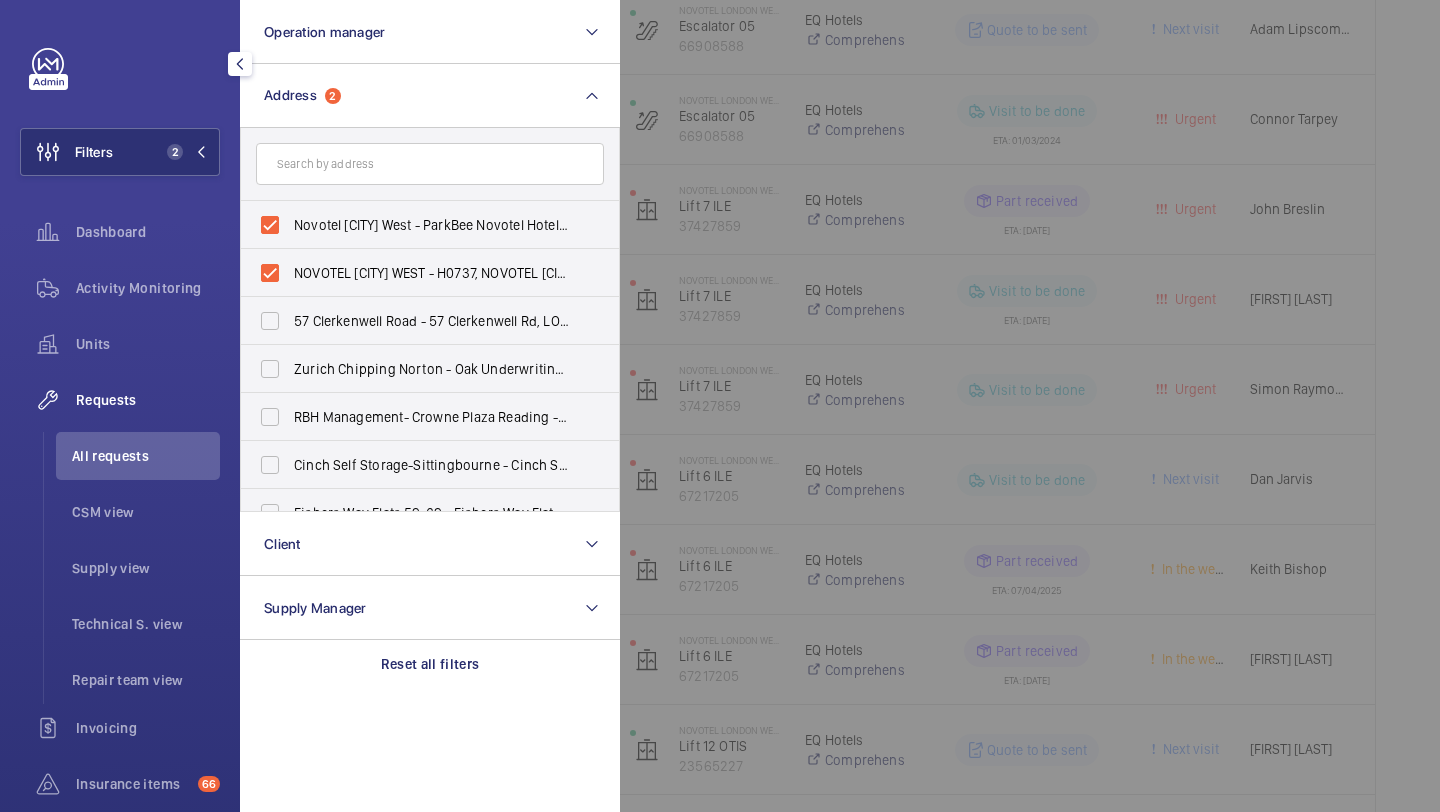 click 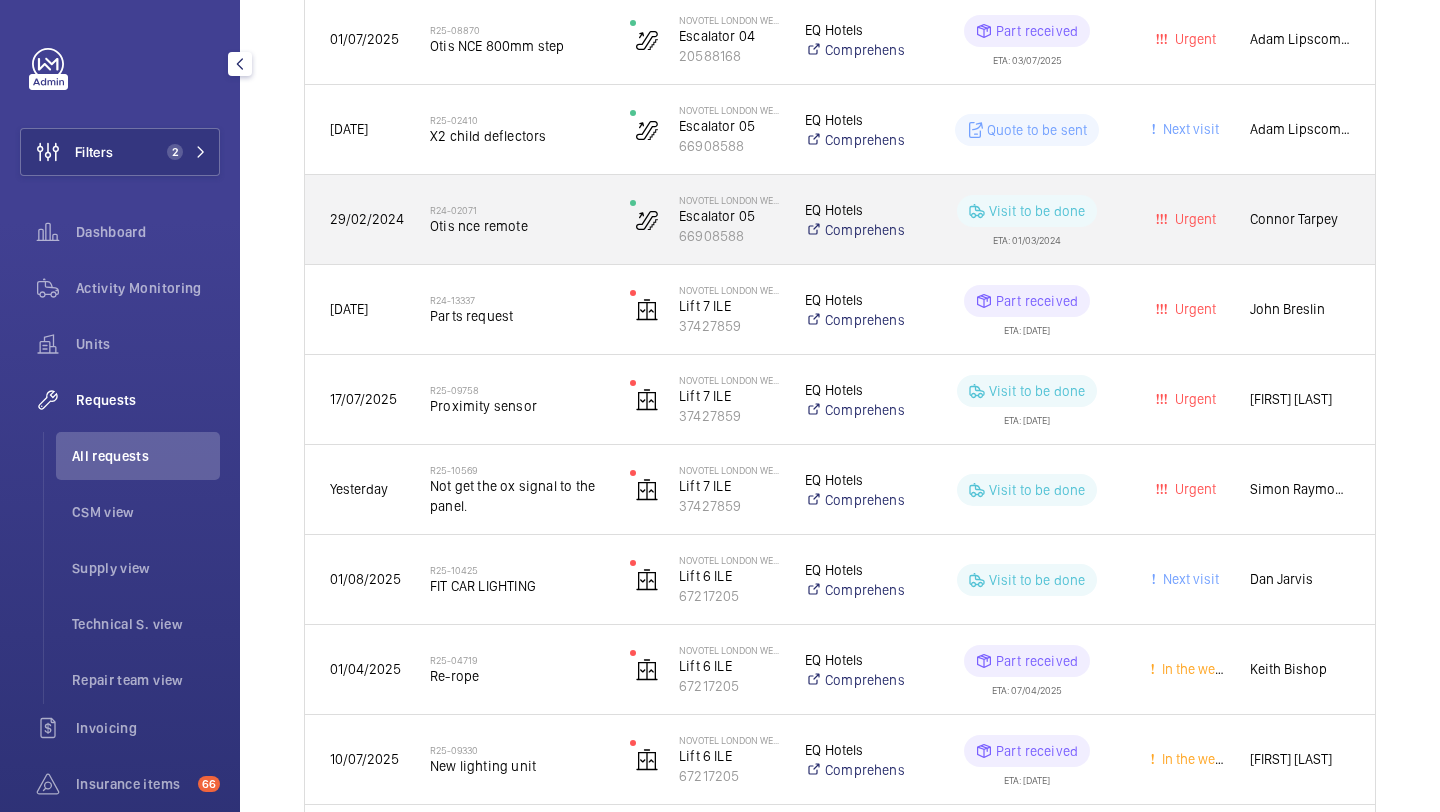 scroll, scrollTop: 0, scrollLeft: 0, axis: both 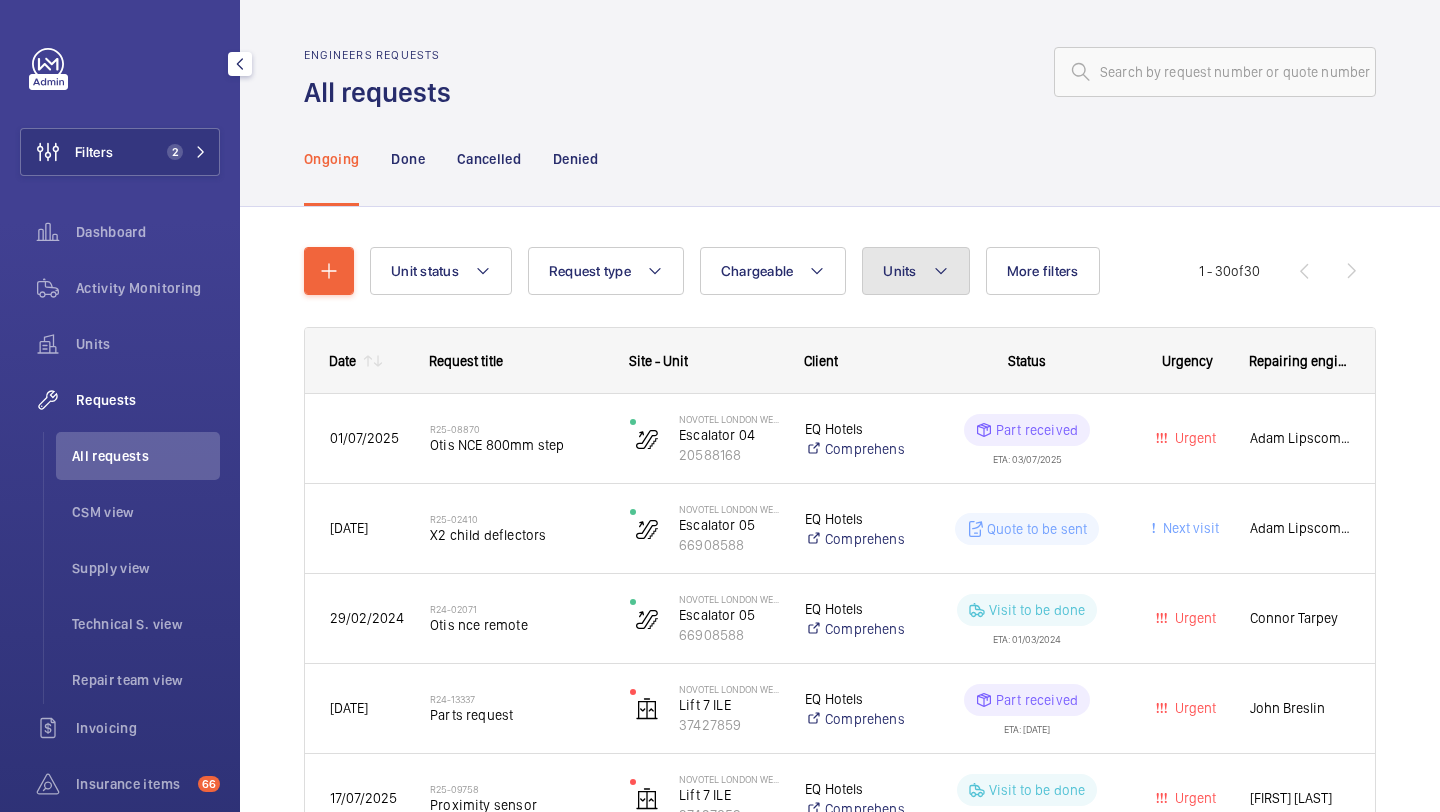 click on "Units" 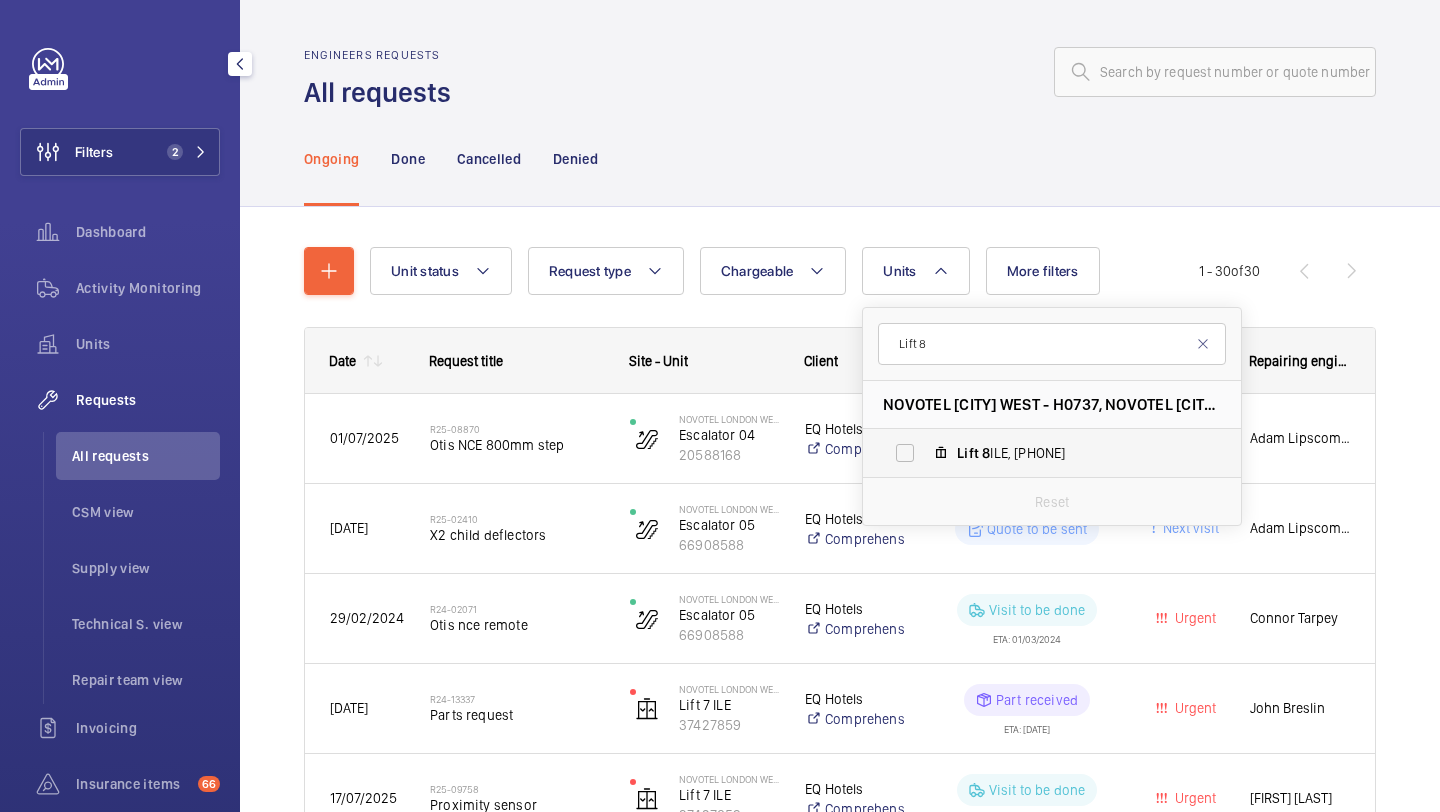 type on "Lift 8" 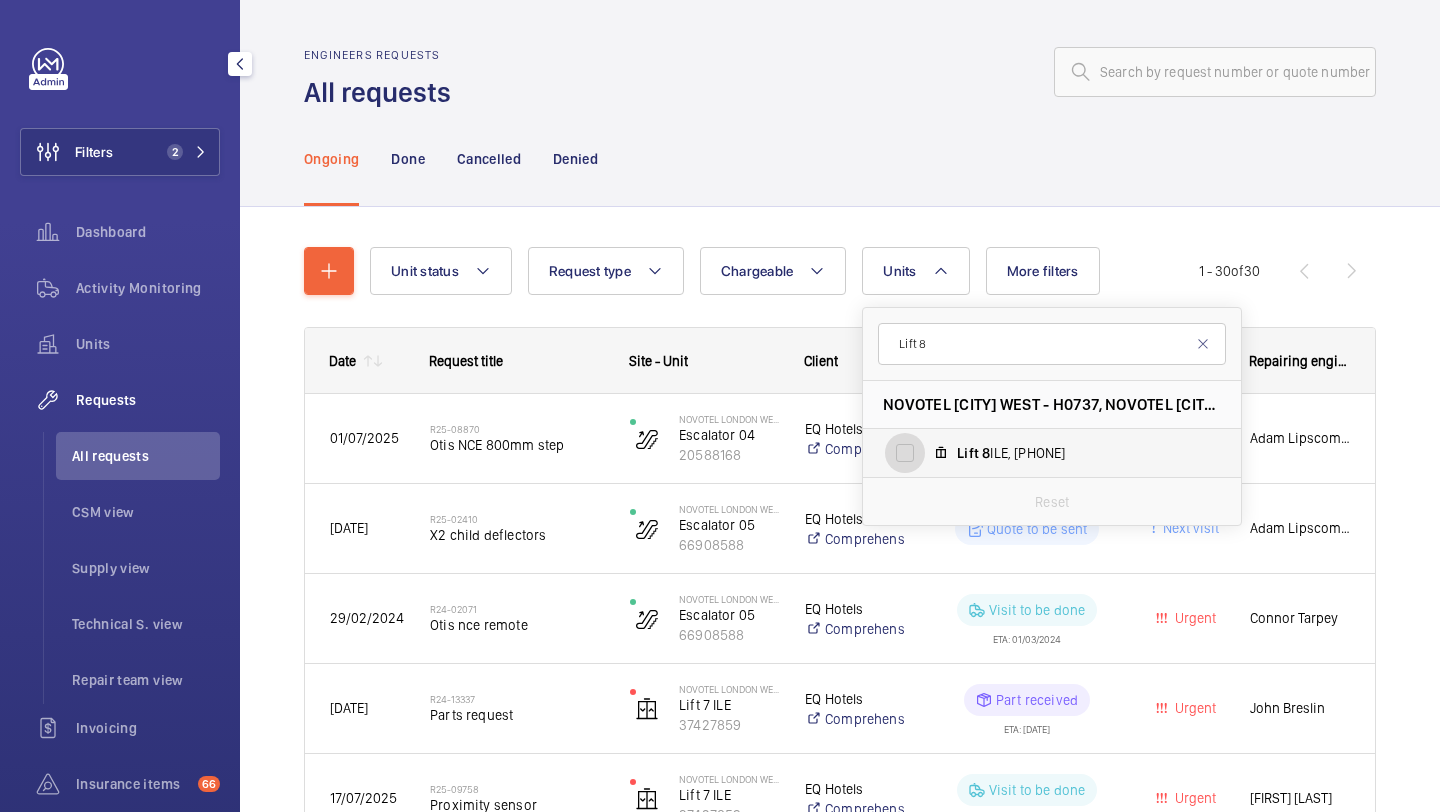click on "Lift   8  ILE, [PHONE]" at bounding box center (905, 453) 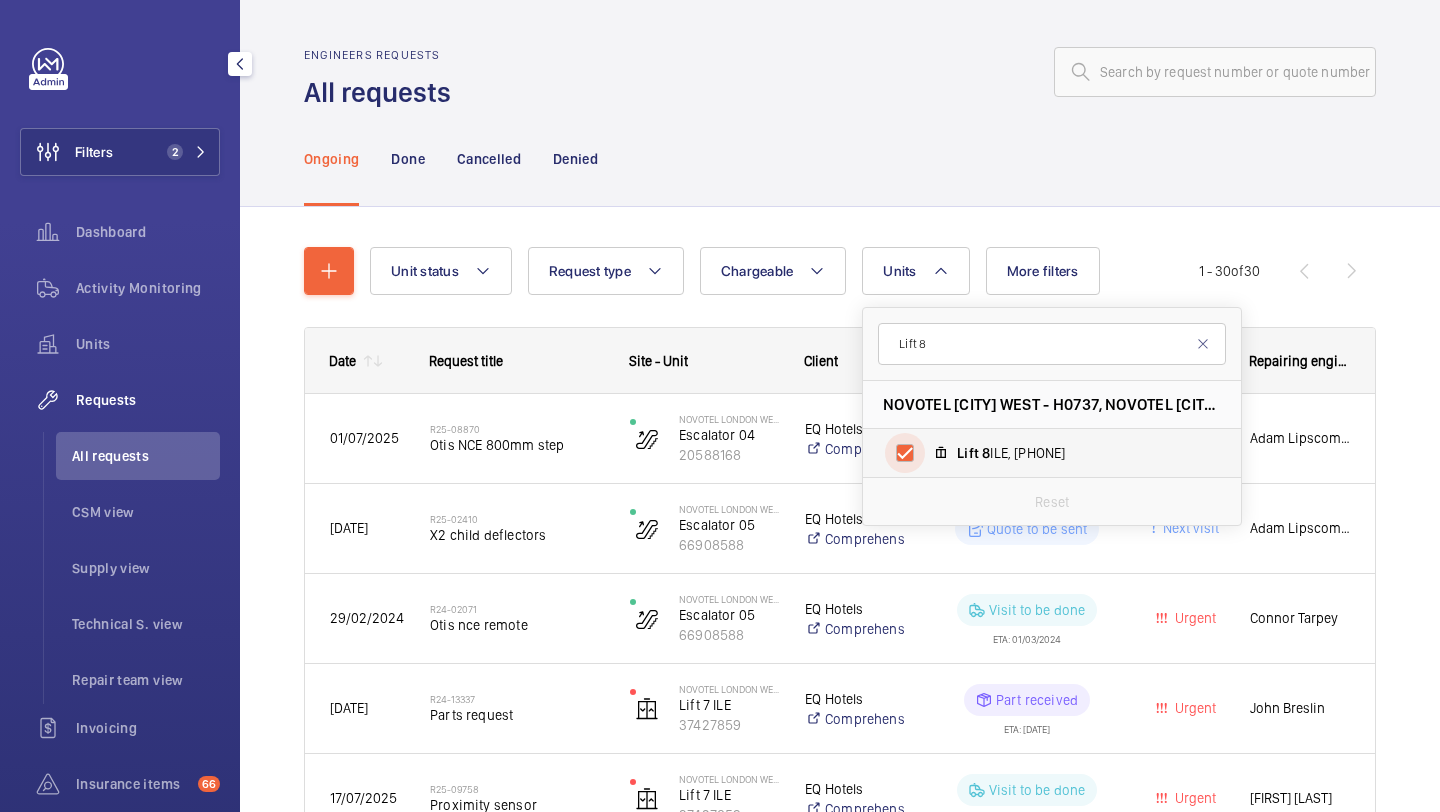 checkbox on "true" 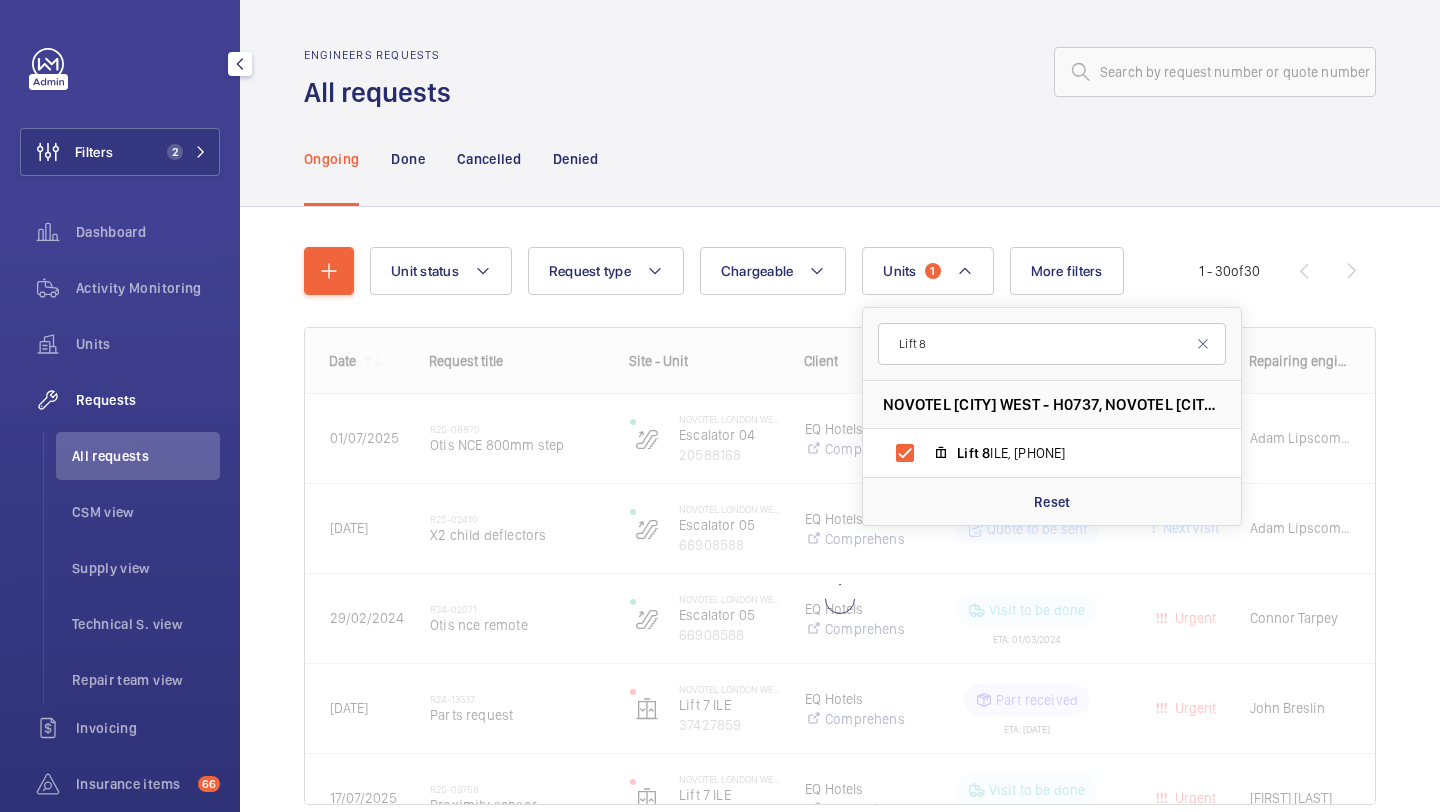 click on "Unit status Request type  Chargeable Units  1 lift 8 NOVOTEL [CITY] WEST - H0737, NOVOTEL [CITY] WEST, [NUMBER] [STREET], Hammersmith International Centre, [POSTAL_CODE] [CITY] Lift   8  ILE, [PHONE] Reset More filters Request status Urgency Repairing engineer Engineer Device type Reset all filters 1 - 30  of  30
Request title
Site - Unit" 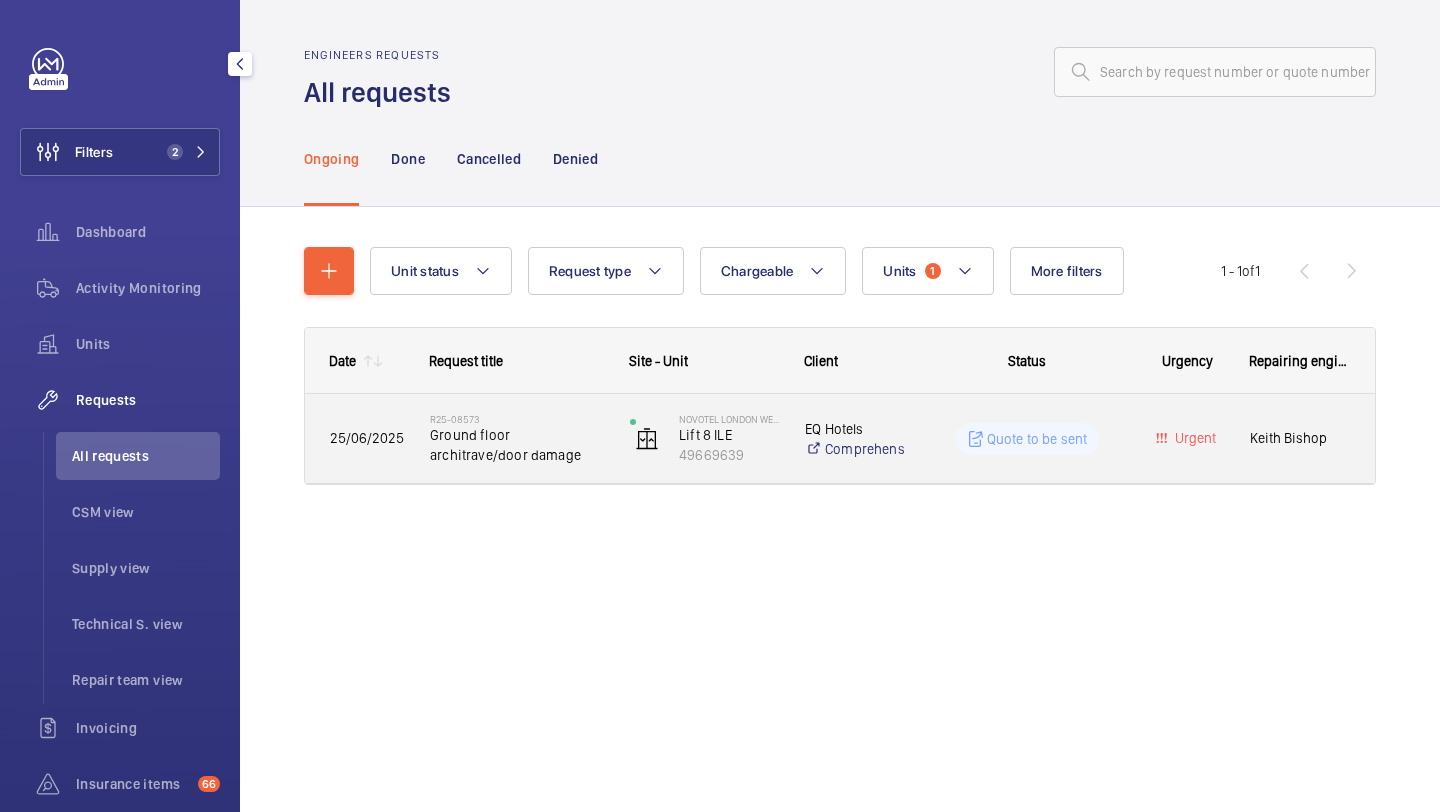 click on "Ground floor architrave/door damage" 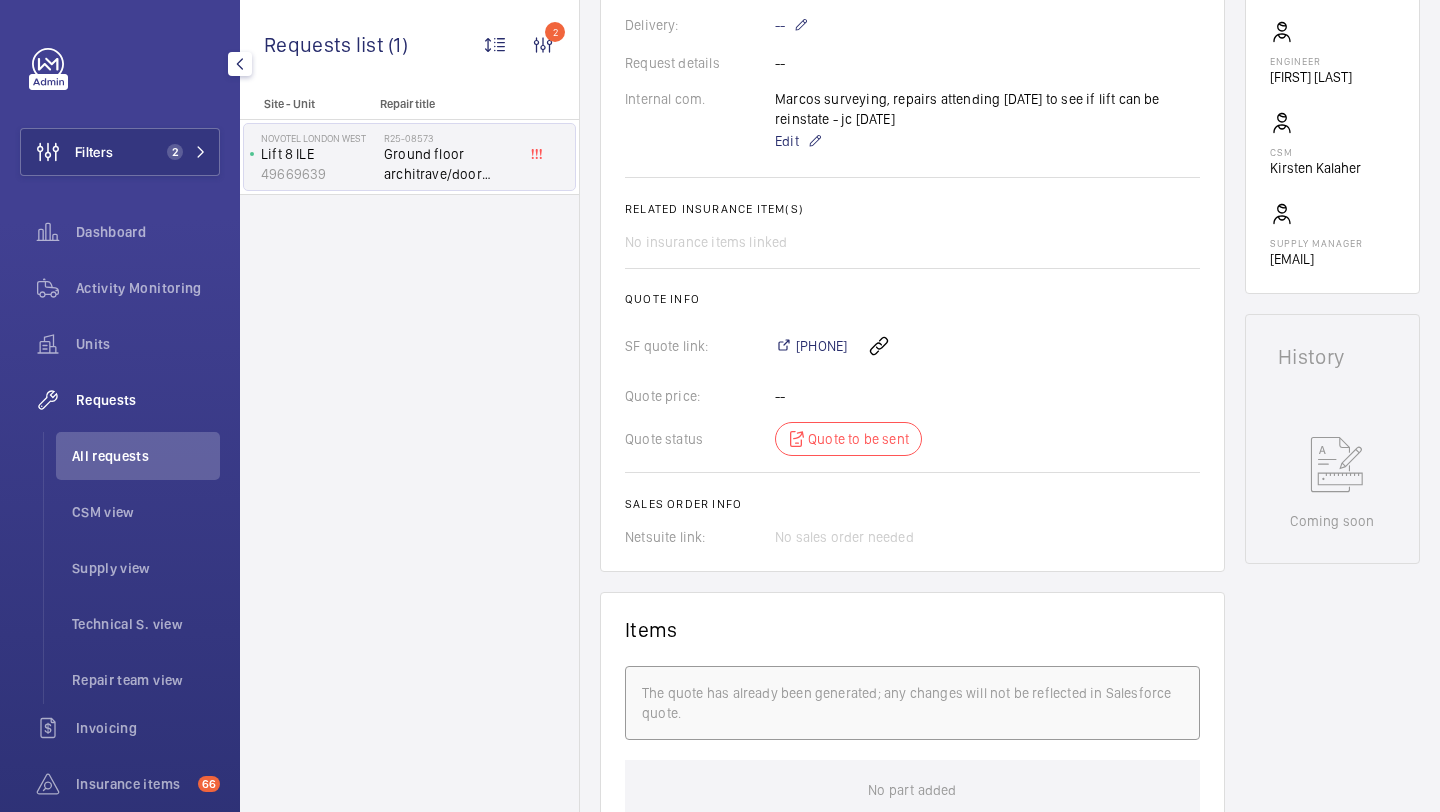 scroll, scrollTop: 508, scrollLeft: 0, axis: vertical 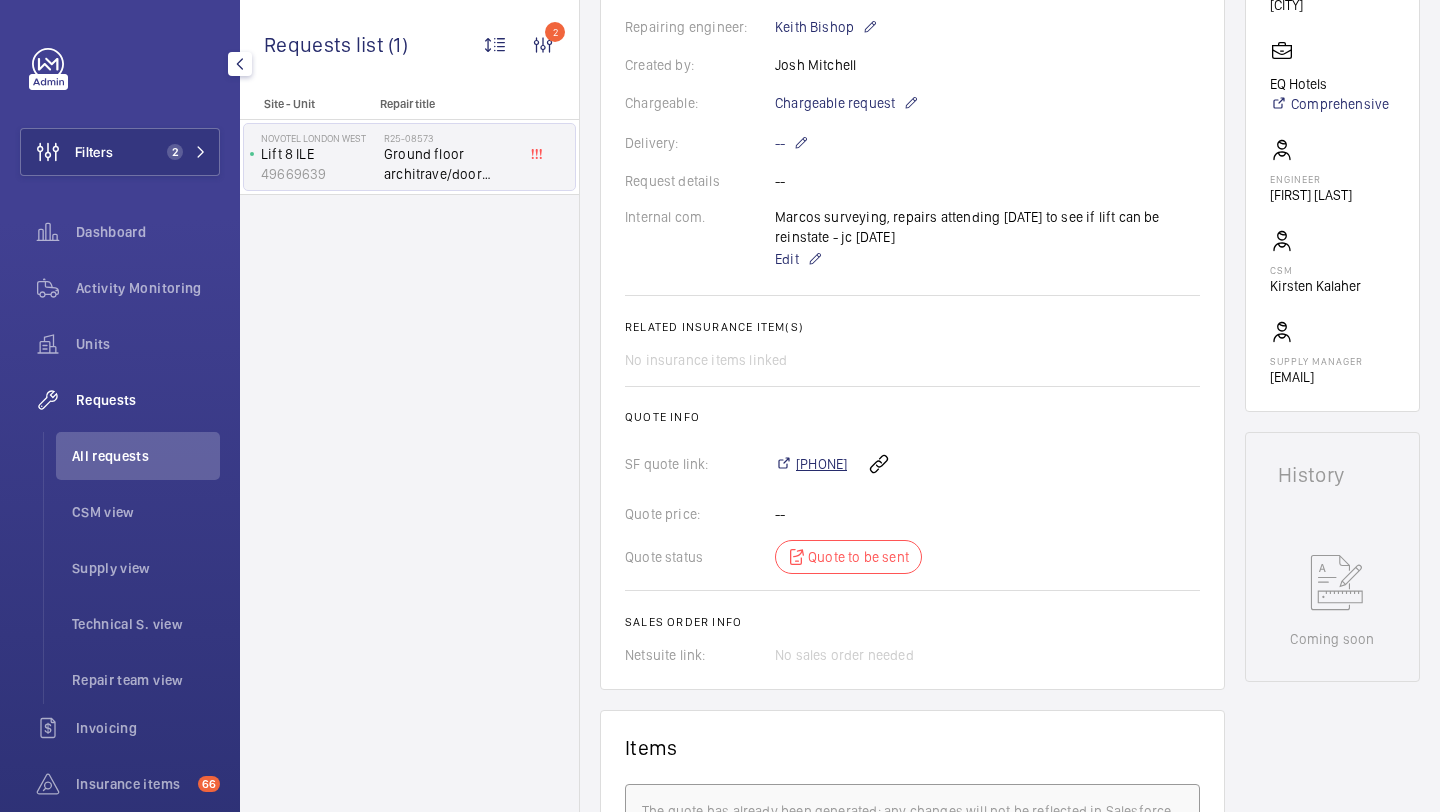 click on "[PHONE]" 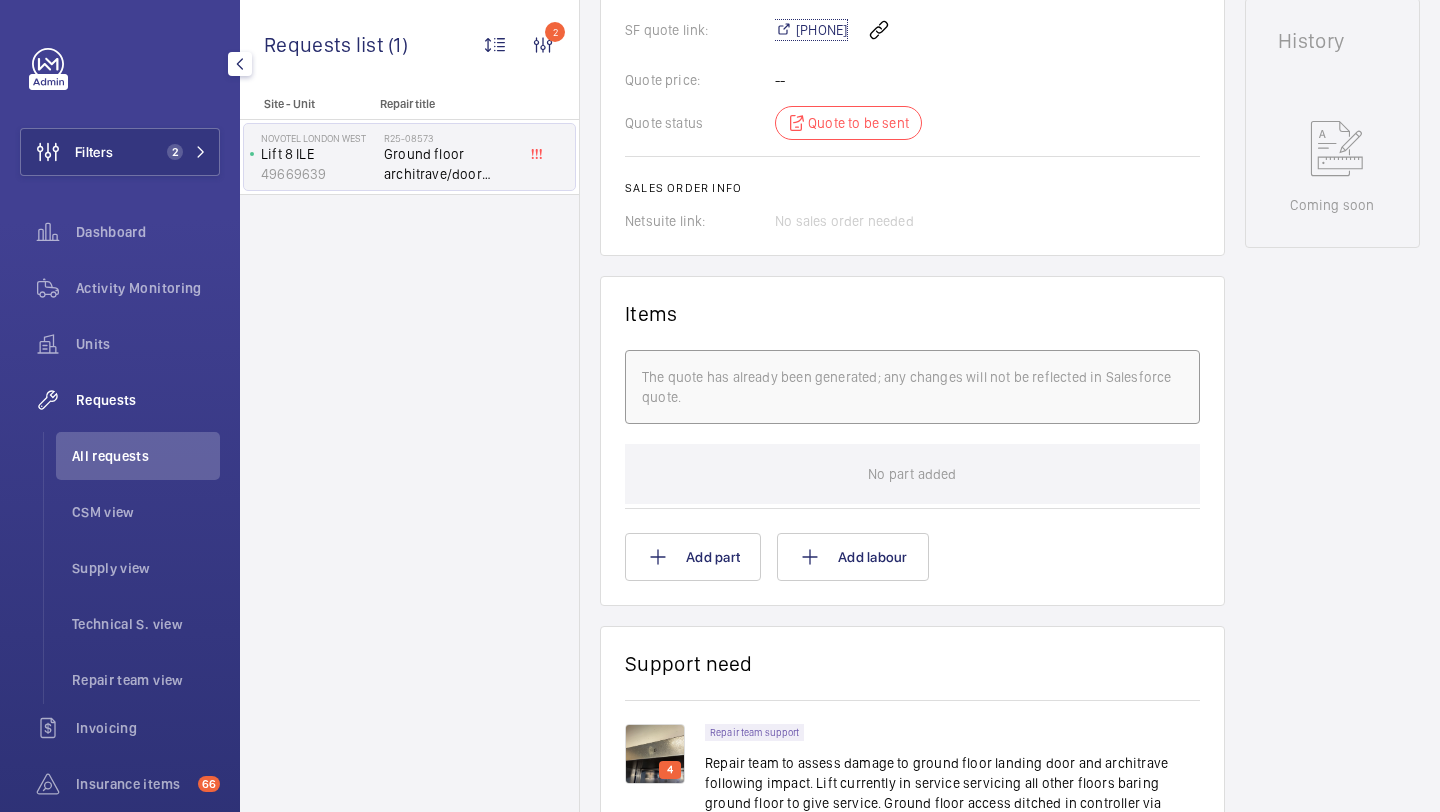 scroll, scrollTop: 1128, scrollLeft: 0, axis: vertical 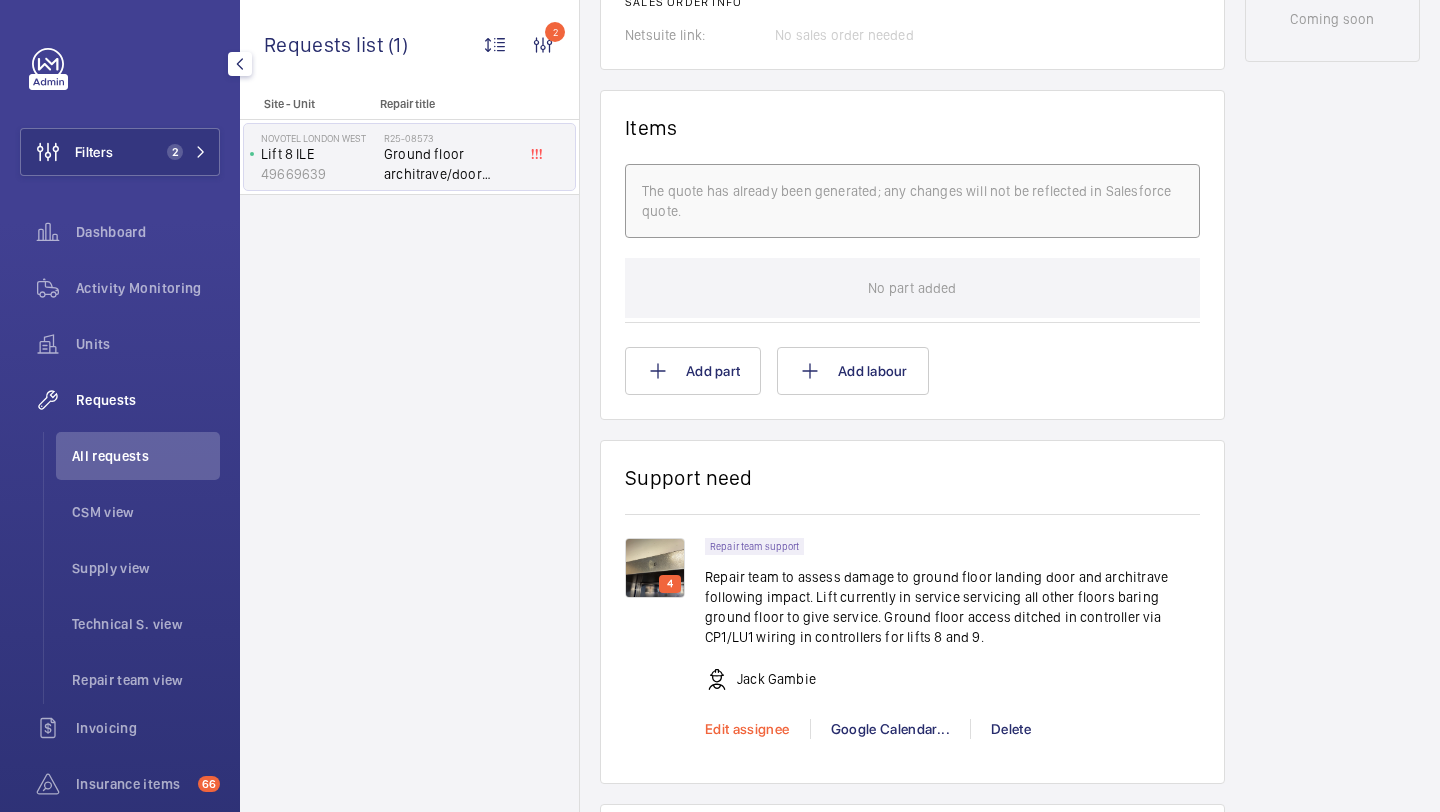click on "Edit assignee" 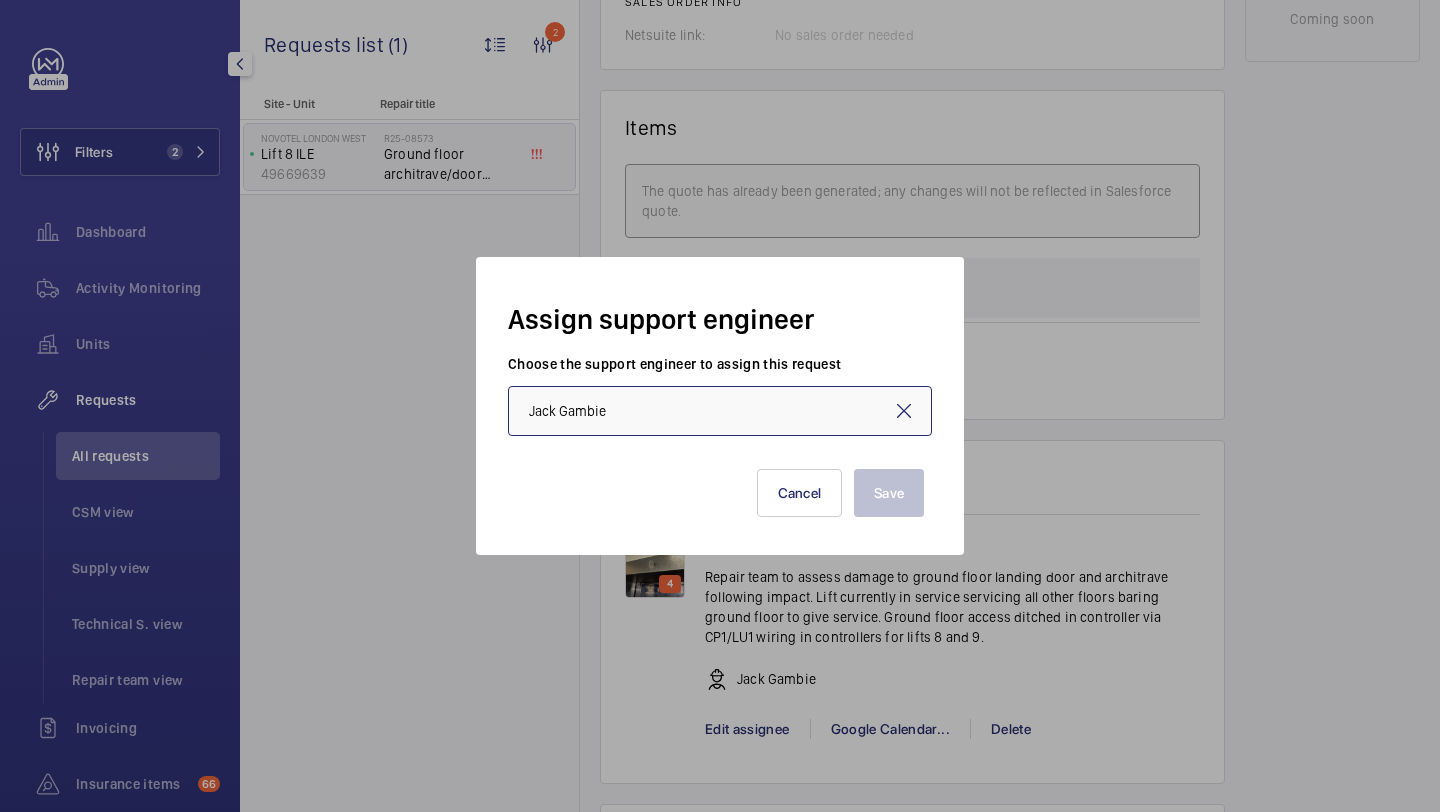 click on "Jack Gambie" at bounding box center [720, 411] 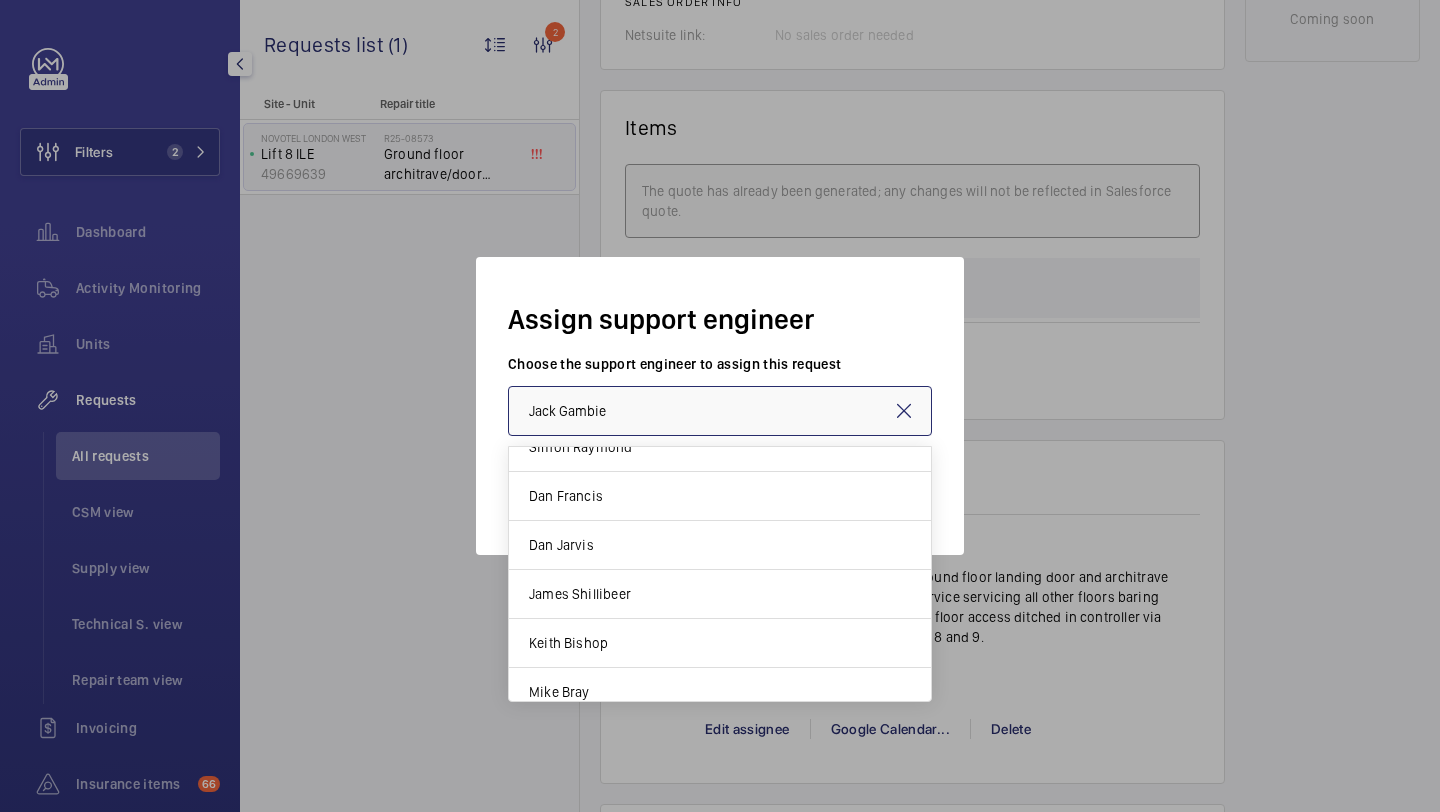 scroll, scrollTop: 330, scrollLeft: 0, axis: vertical 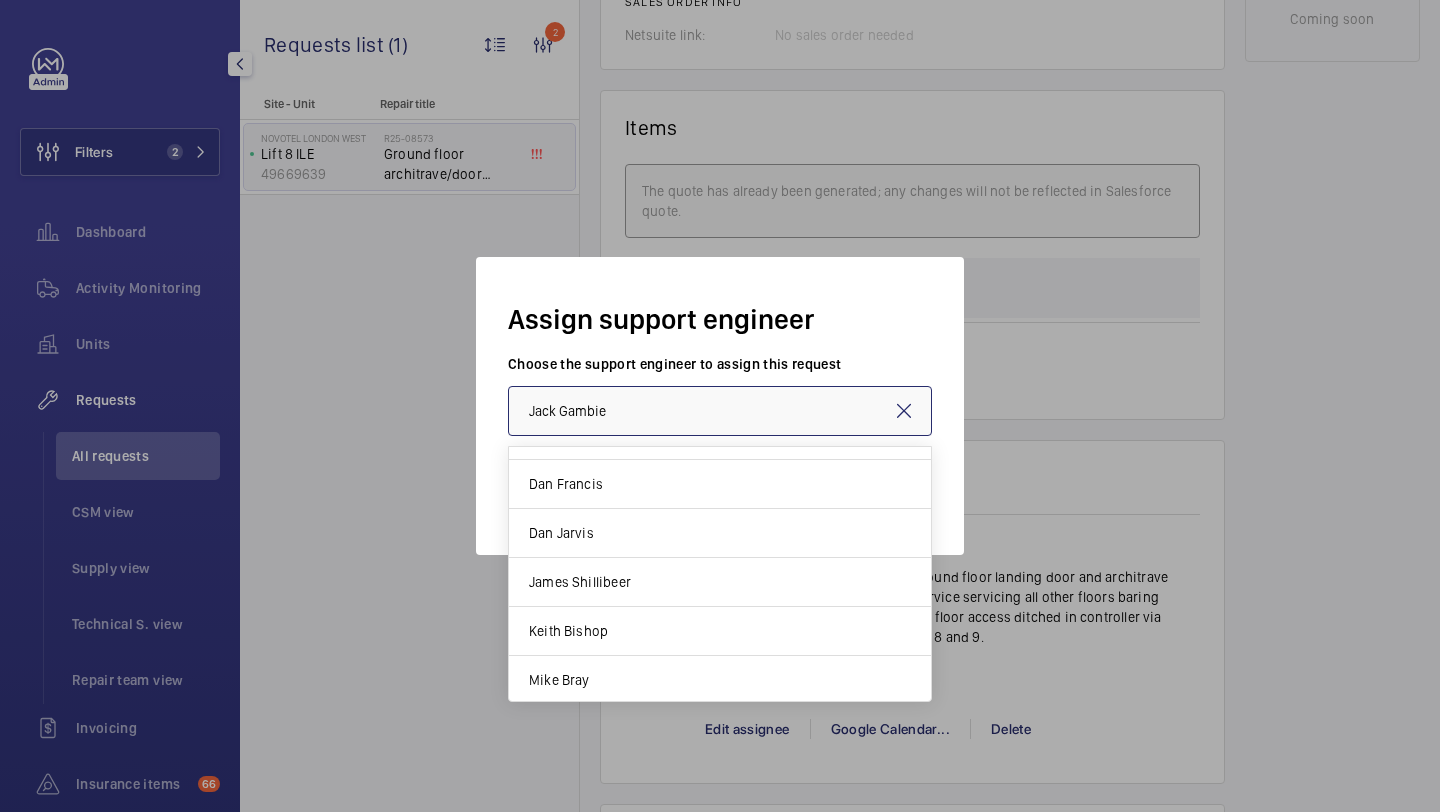 click on "Jack Gambie" at bounding box center (720, 411) 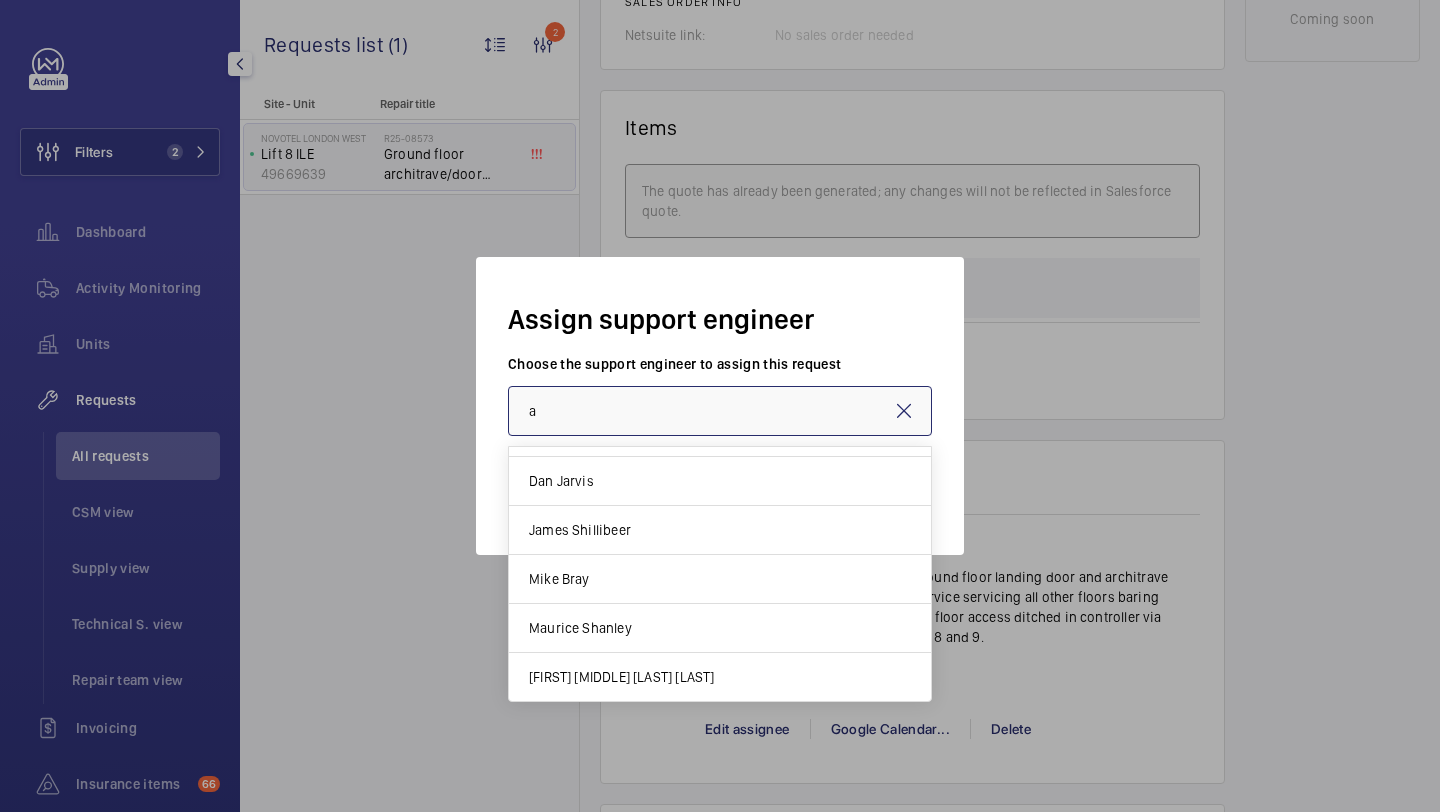 scroll, scrollTop: 0, scrollLeft: 0, axis: both 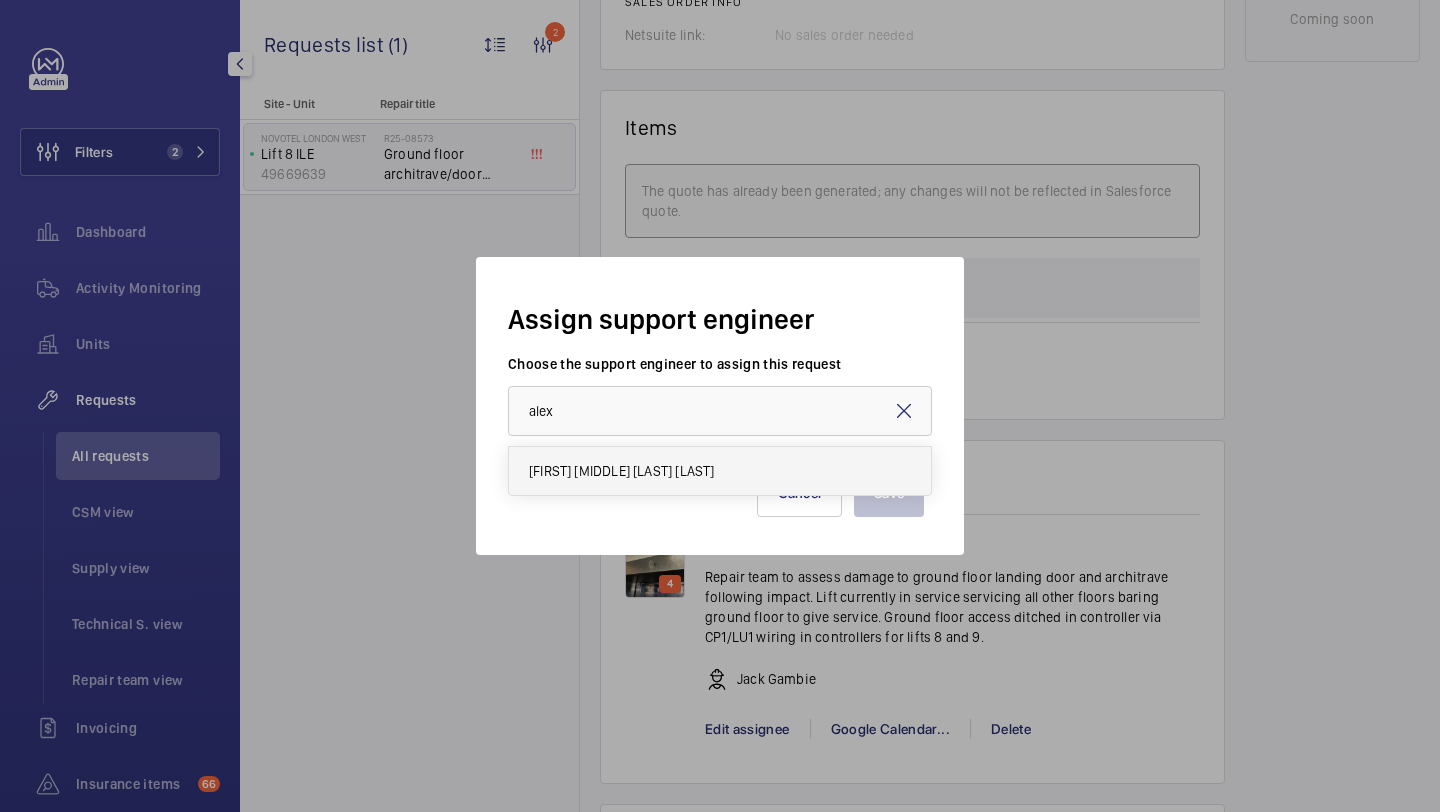 click on "[FIRST] [MIDDLE] [LAST] [LAST]" at bounding box center (621, 471) 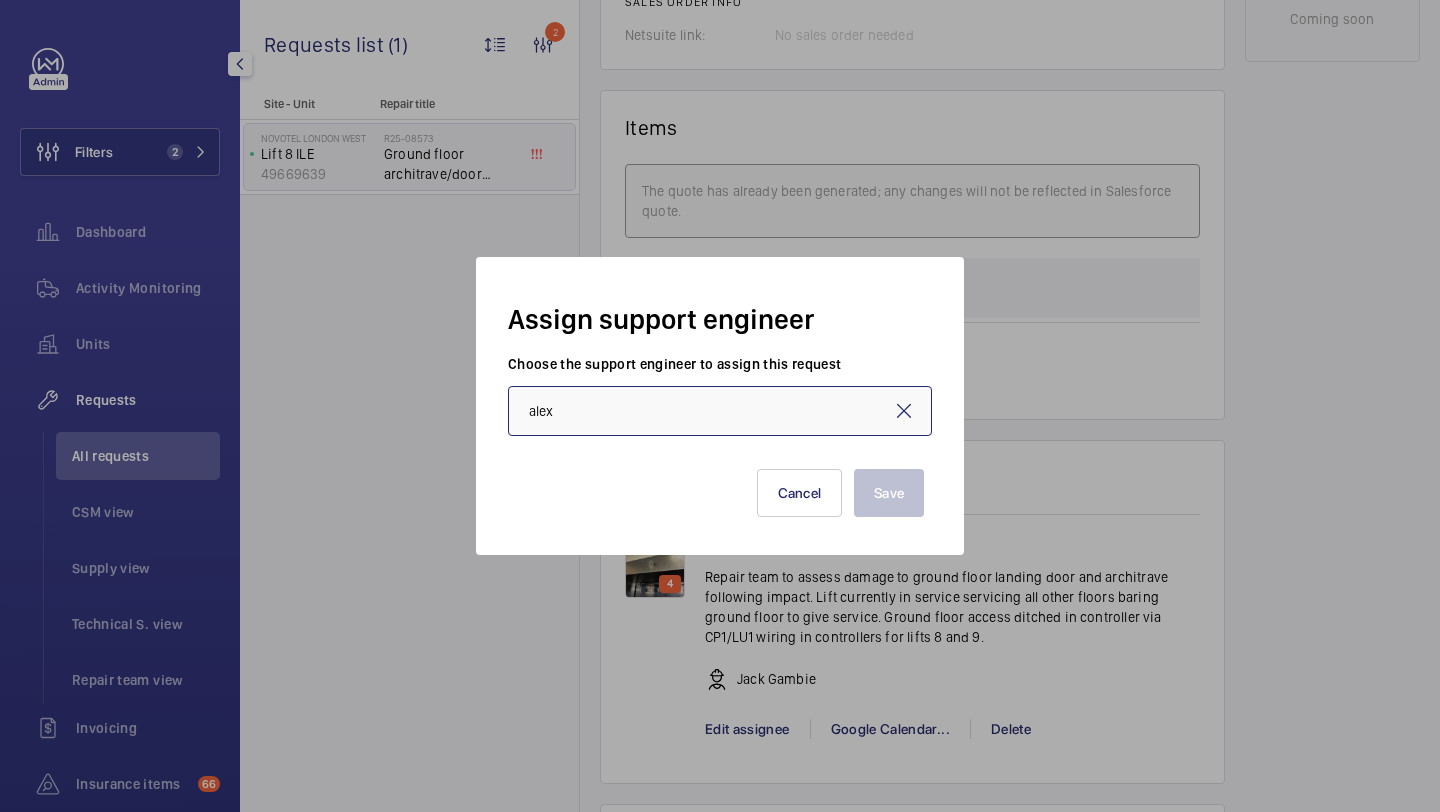 type on "[FIRST] [MIDDLE] [LAST] [LAST]" 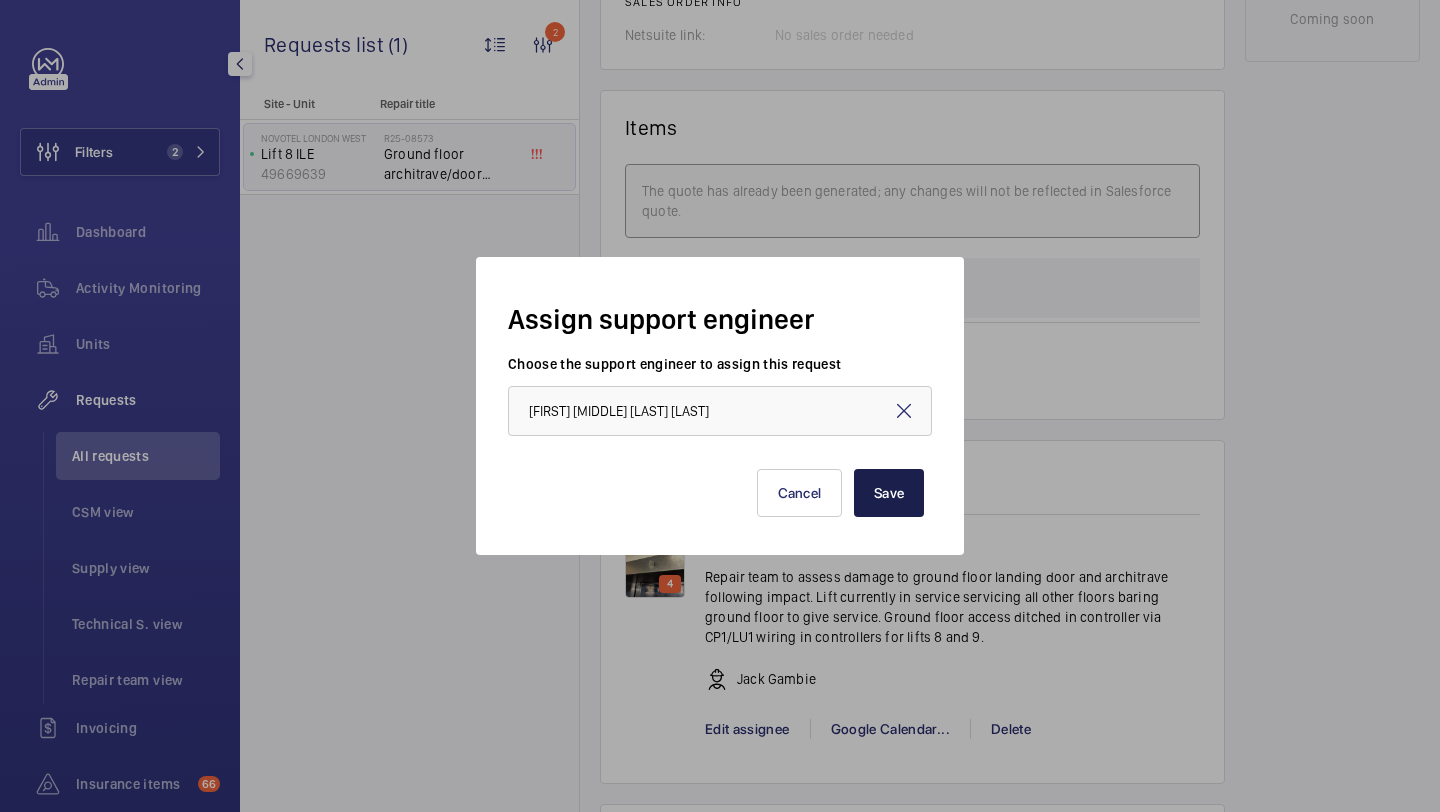 click on "Save" at bounding box center [889, 493] 